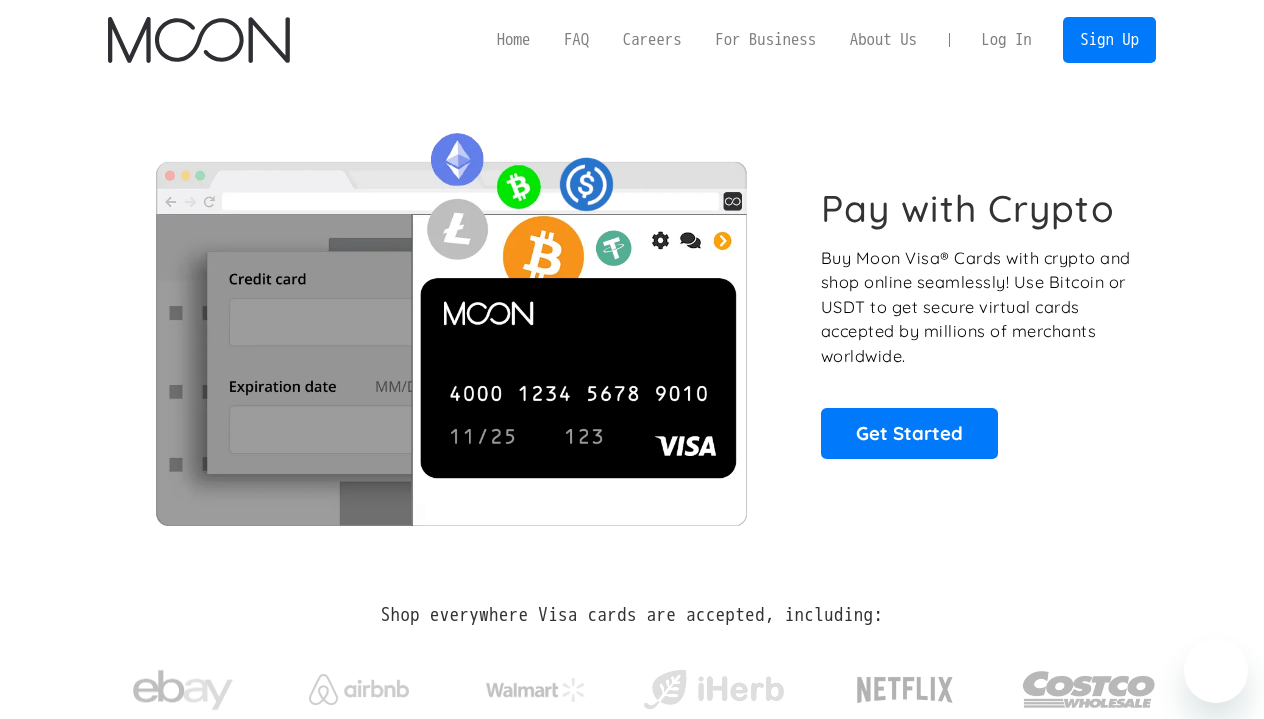 scroll, scrollTop: 0, scrollLeft: 0, axis: both 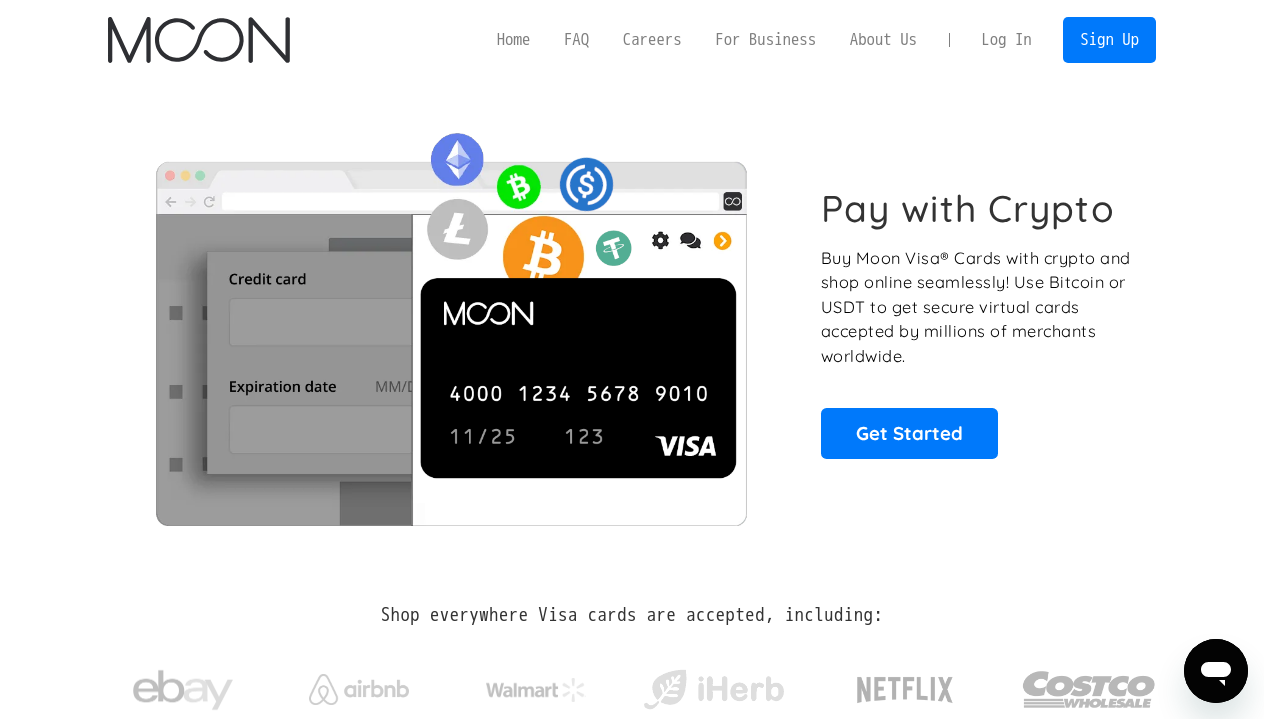 click on "Log In" at bounding box center (1006, 40) 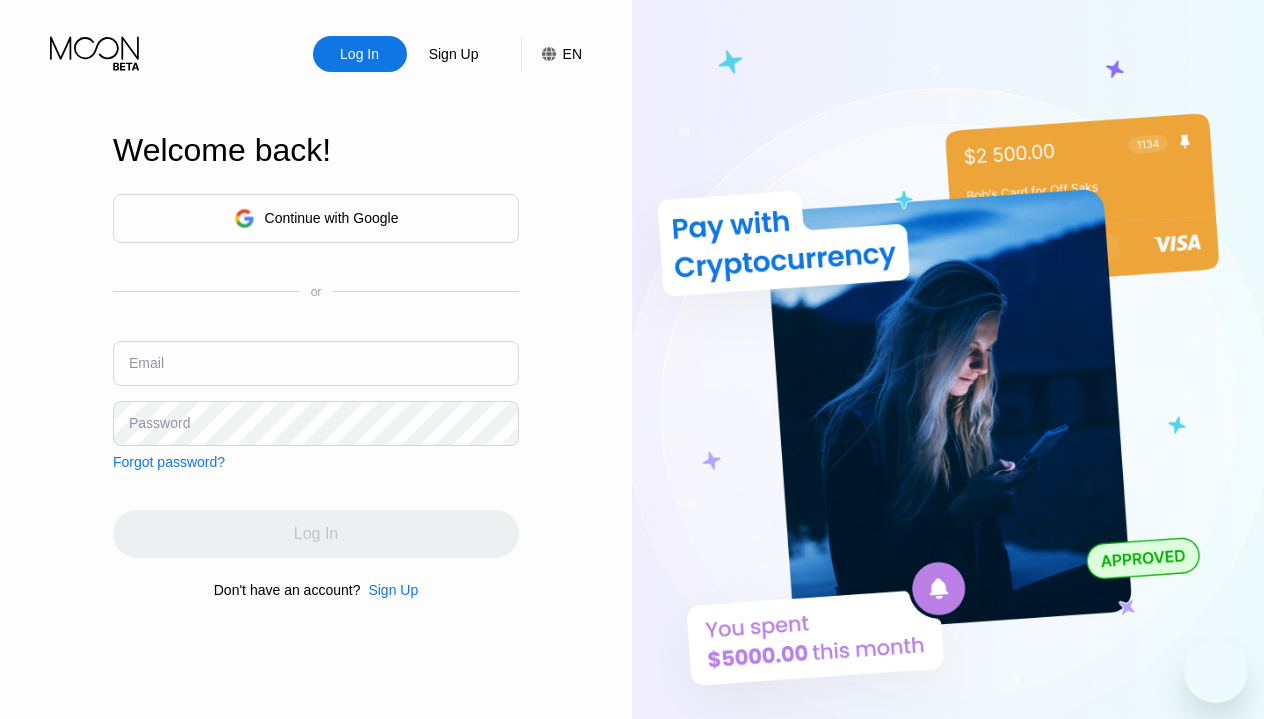scroll, scrollTop: 0, scrollLeft: 0, axis: both 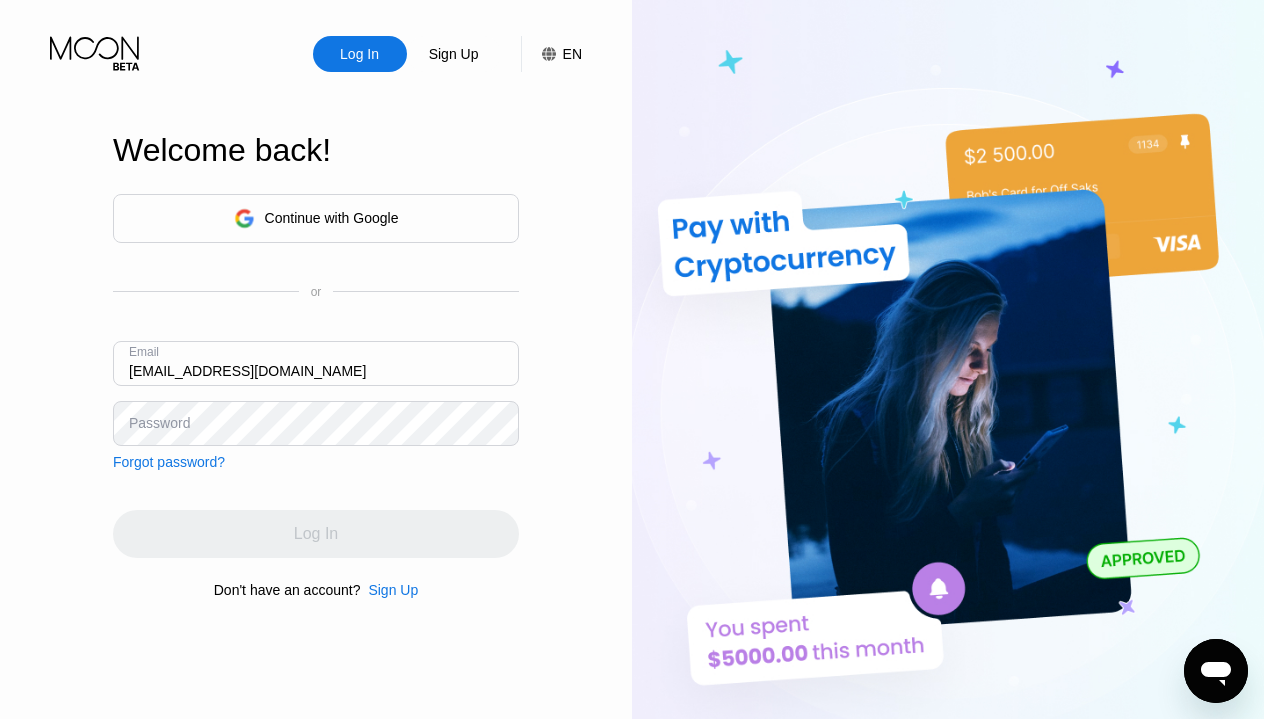 type on "[EMAIL_ADDRESS][DOMAIN_NAME]" 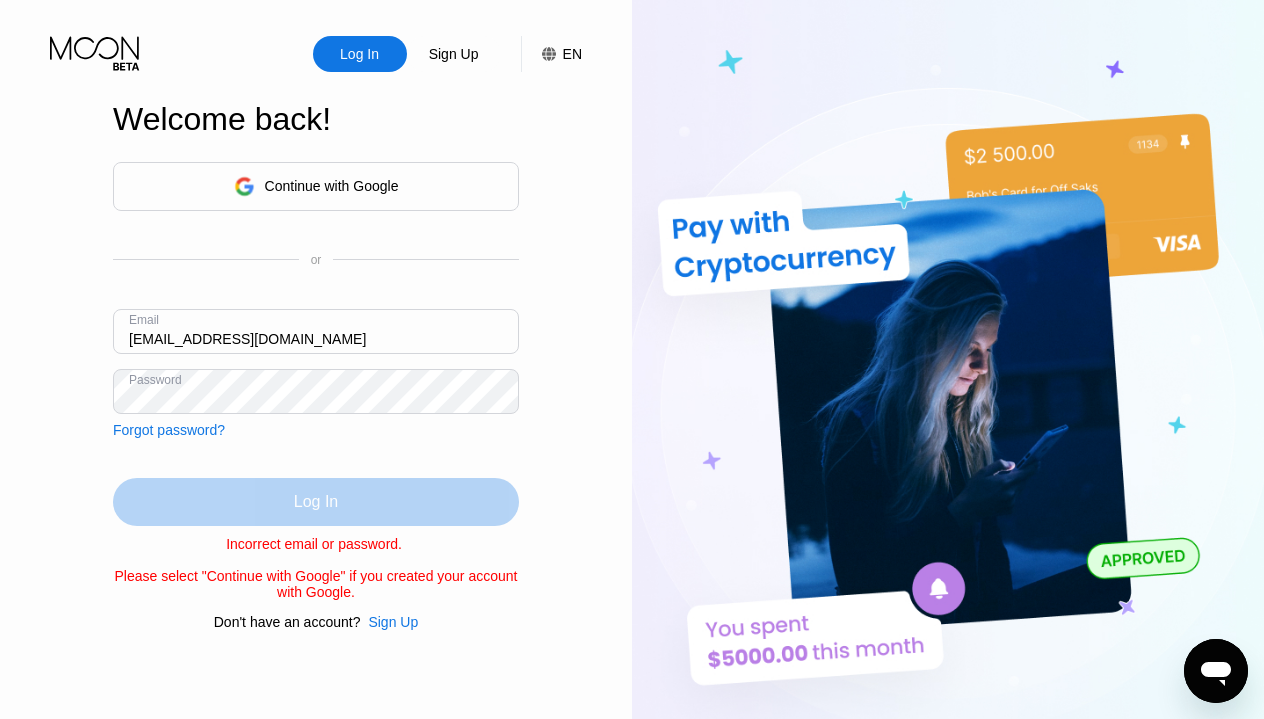 click on "Log In" at bounding box center [316, 502] 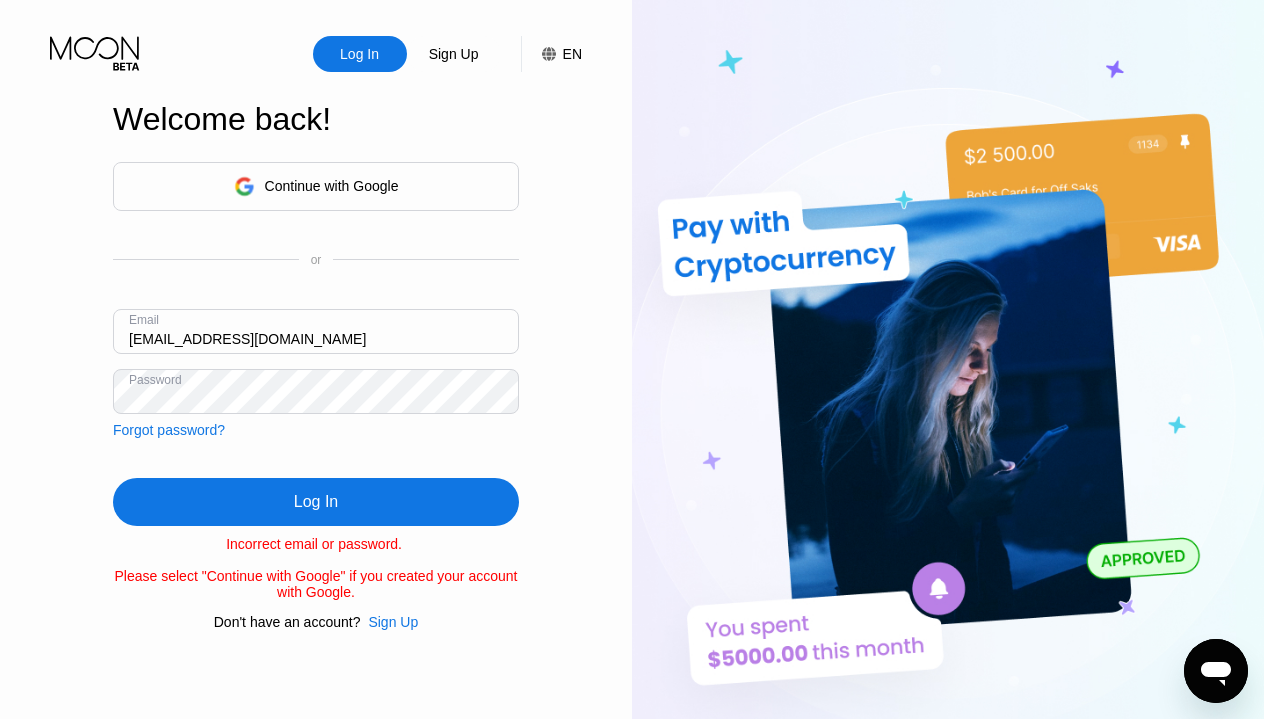 click on "[EMAIL_ADDRESS][DOMAIN_NAME]" at bounding box center (316, 331) 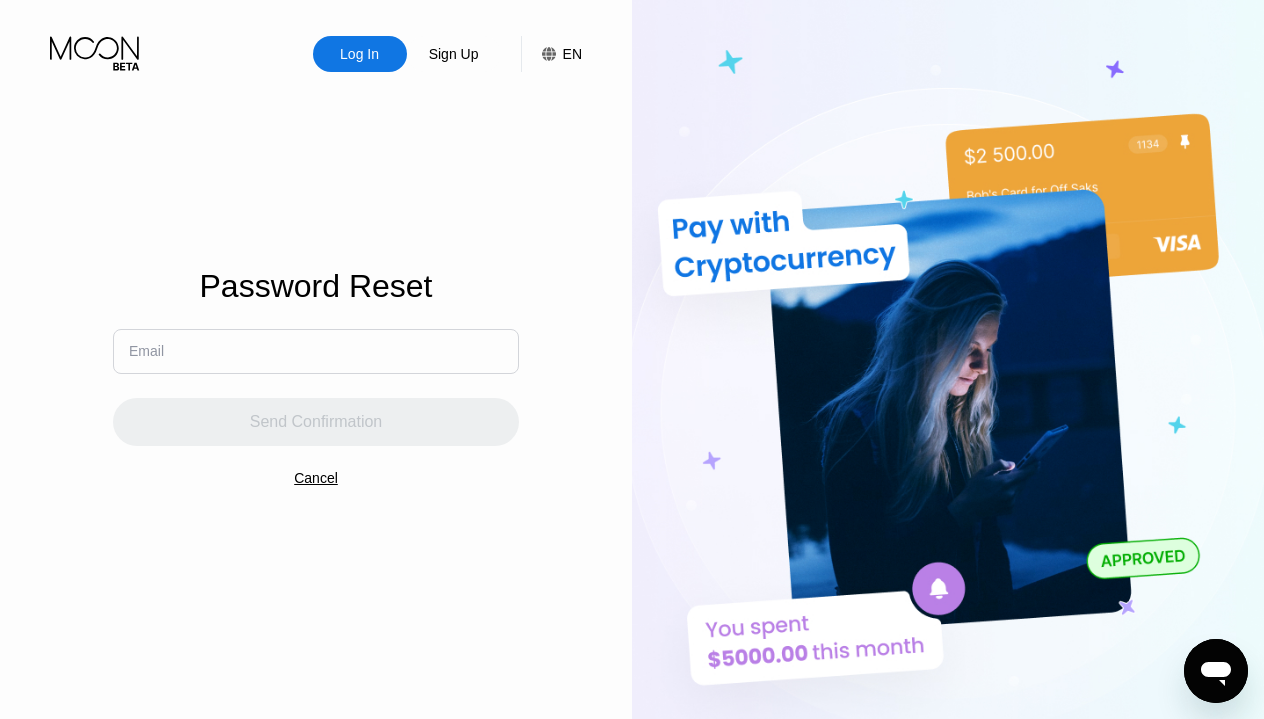 click at bounding box center [316, 351] 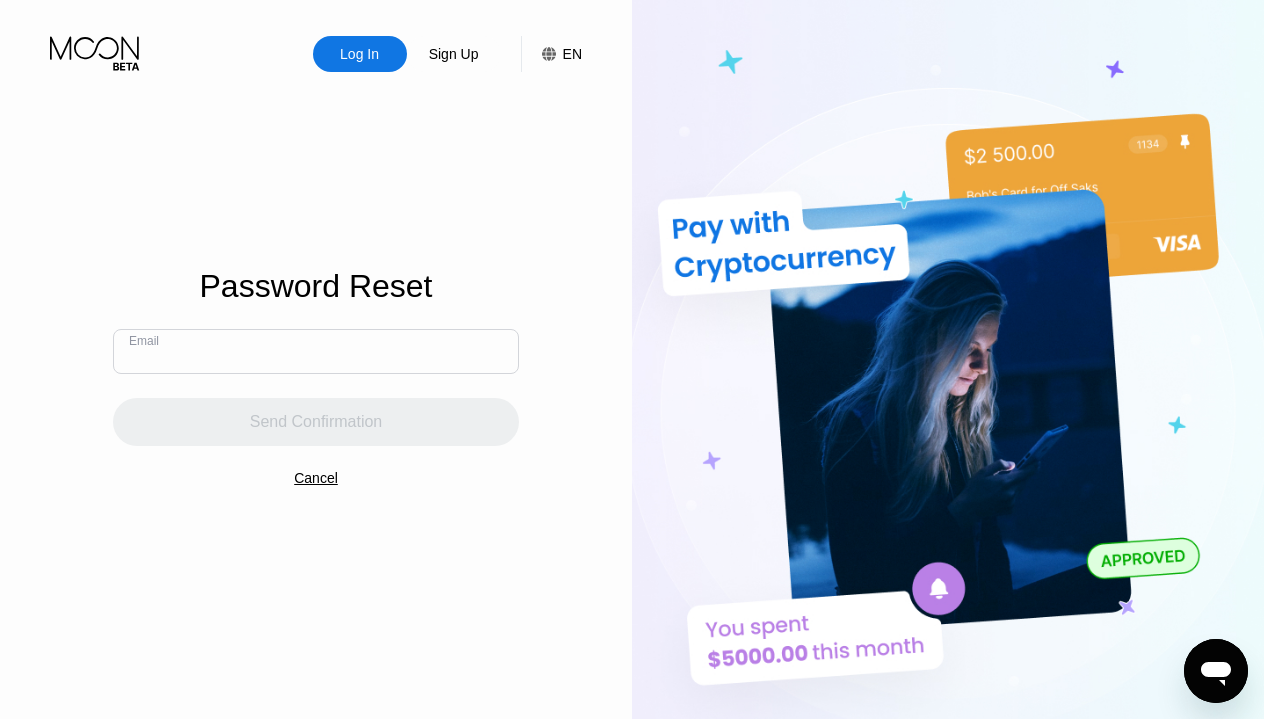 paste on "[EMAIL_ADDRESS][DOMAIN_NAME]" 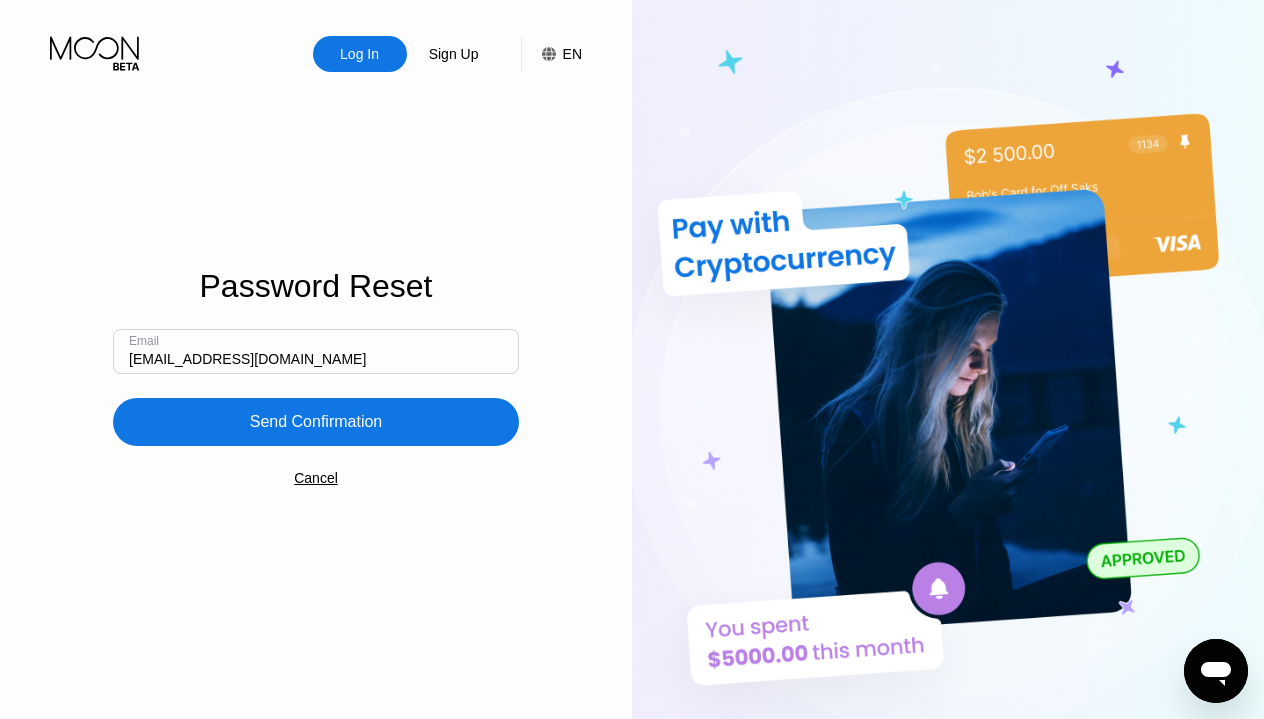 type on "[EMAIL_ADDRESS][DOMAIN_NAME]" 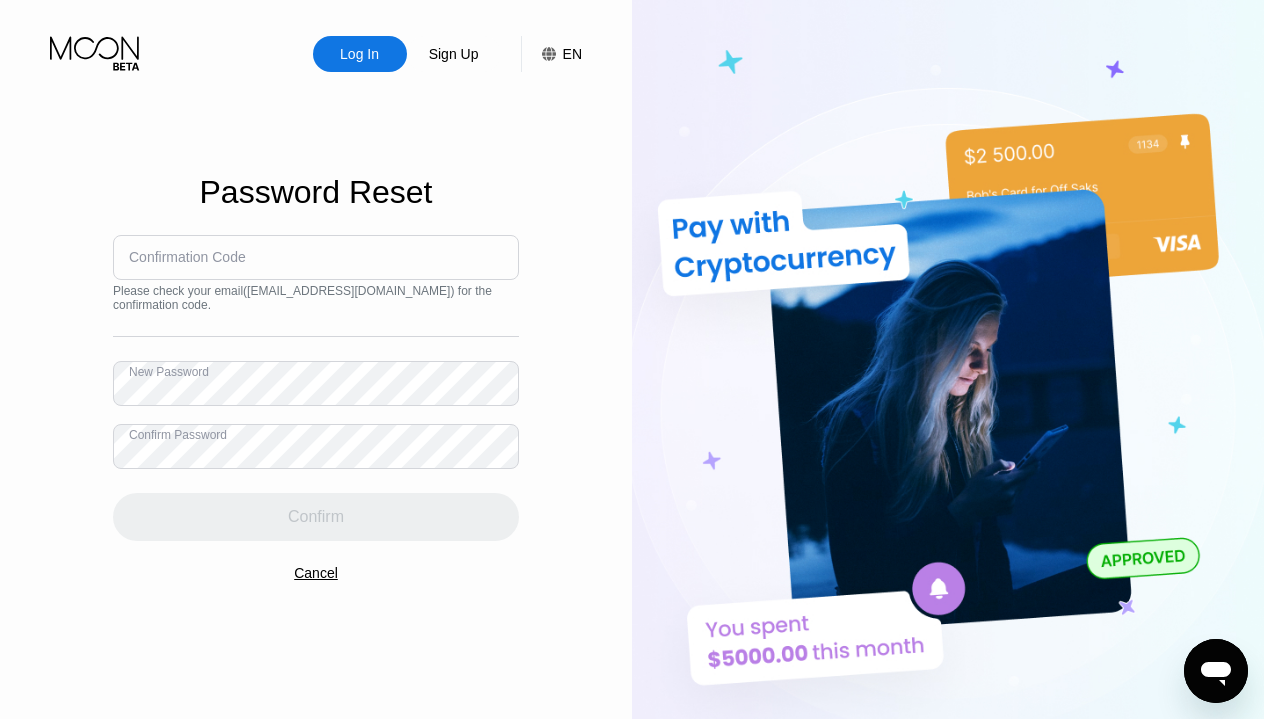 click at bounding box center (316, 257) 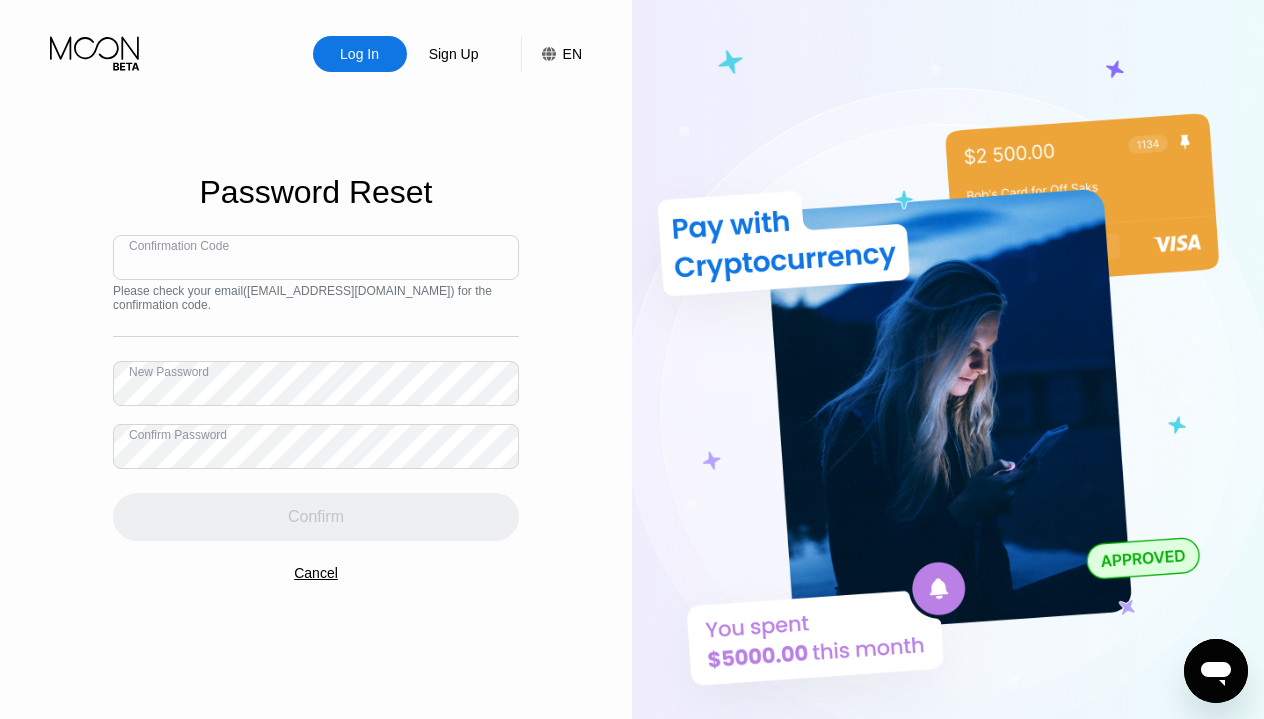 paste on "875956" 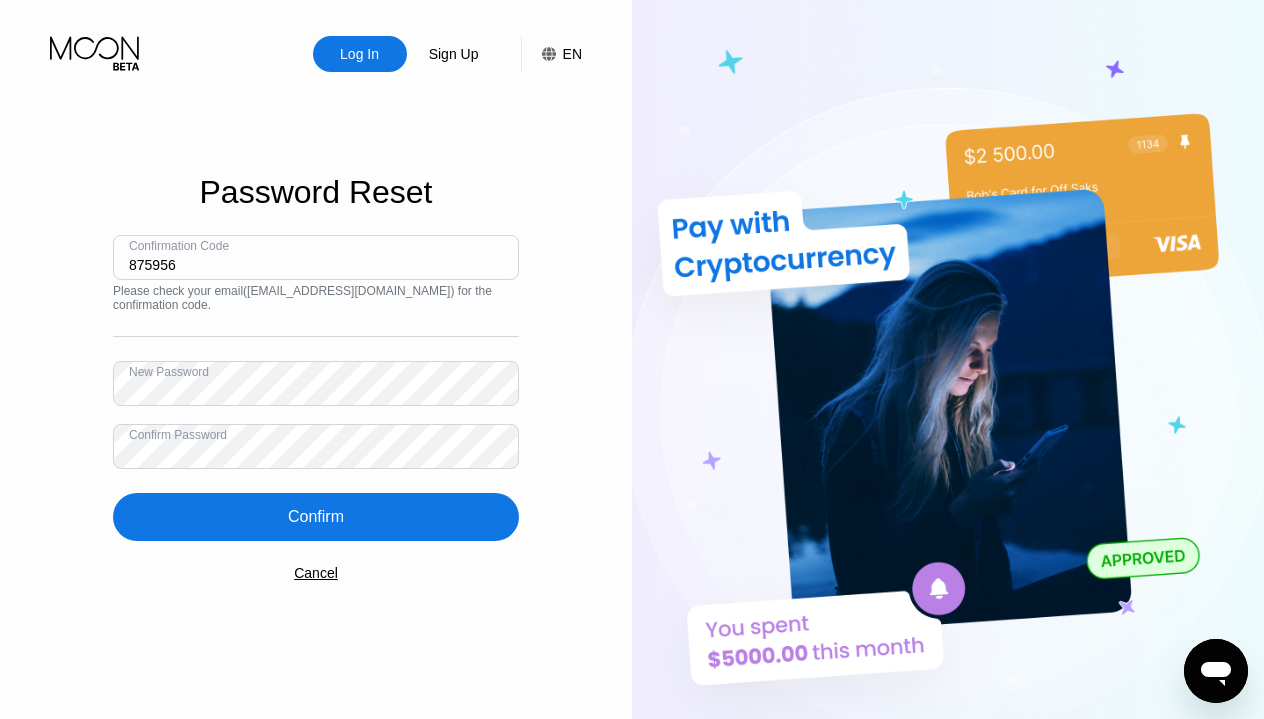 type on "875956" 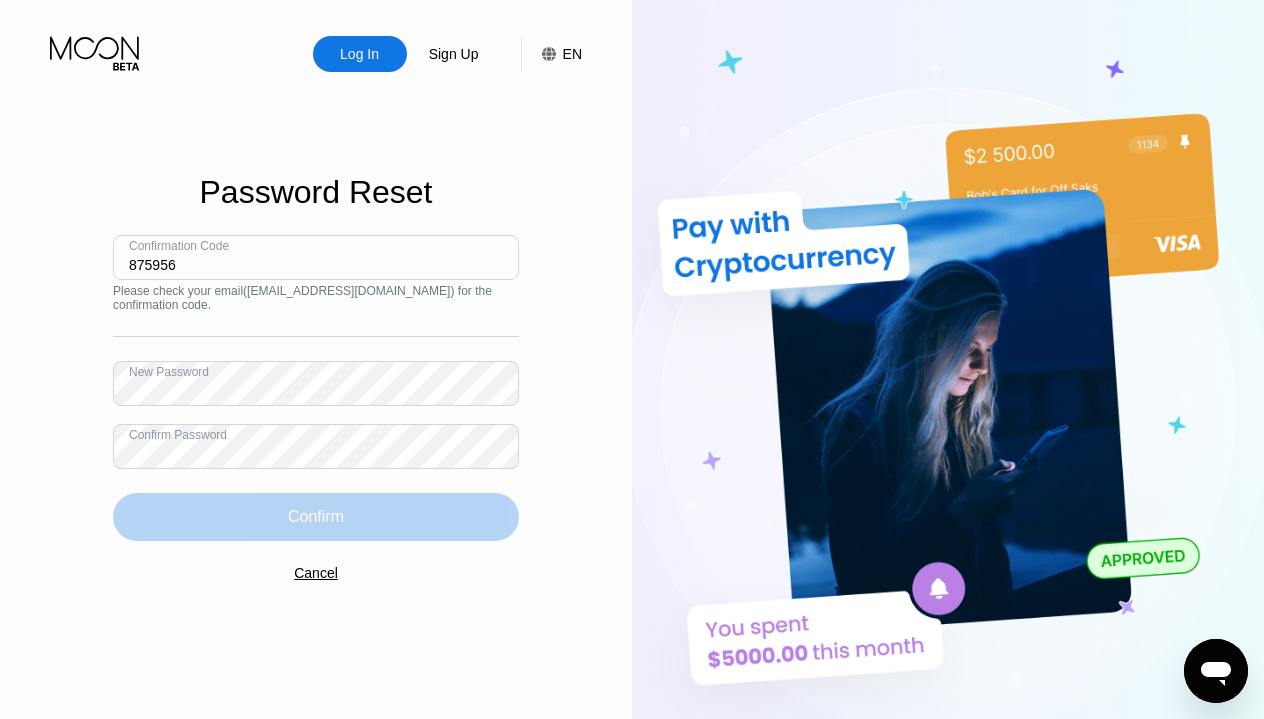 click on "Confirm" at bounding box center (316, 517) 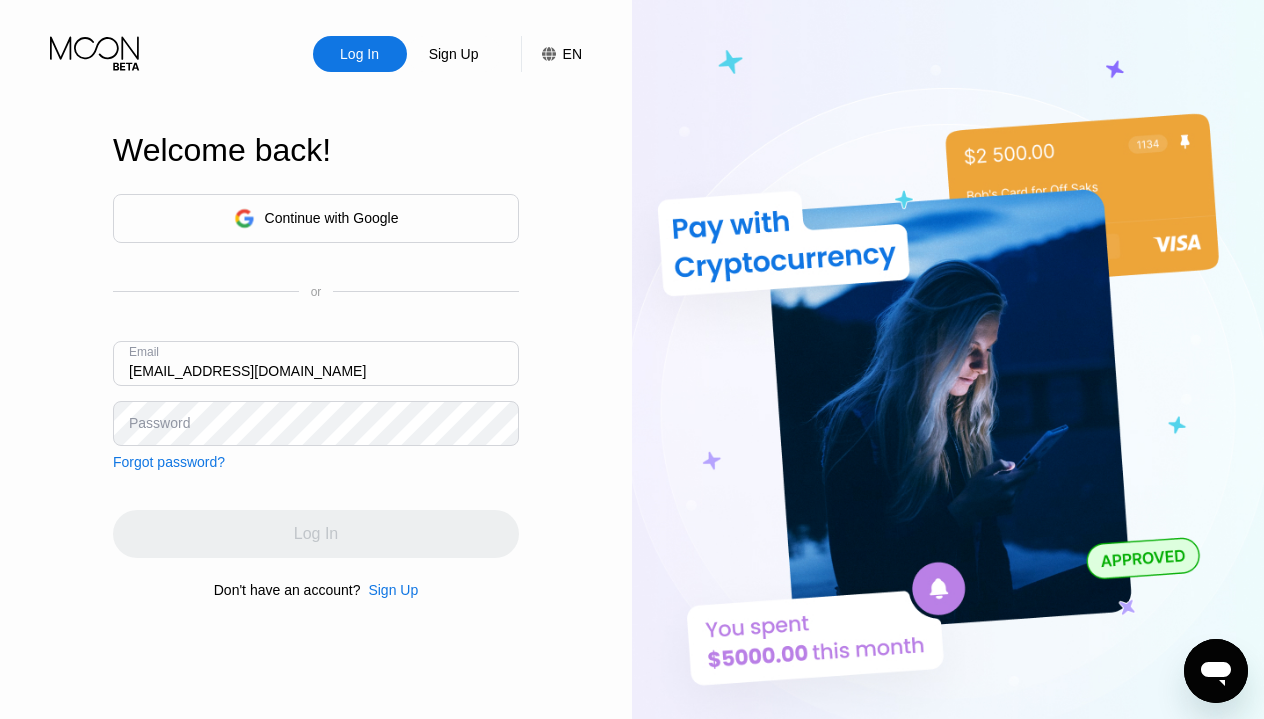 type on "[EMAIL_ADDRESS][DOMAIN_NAME]" 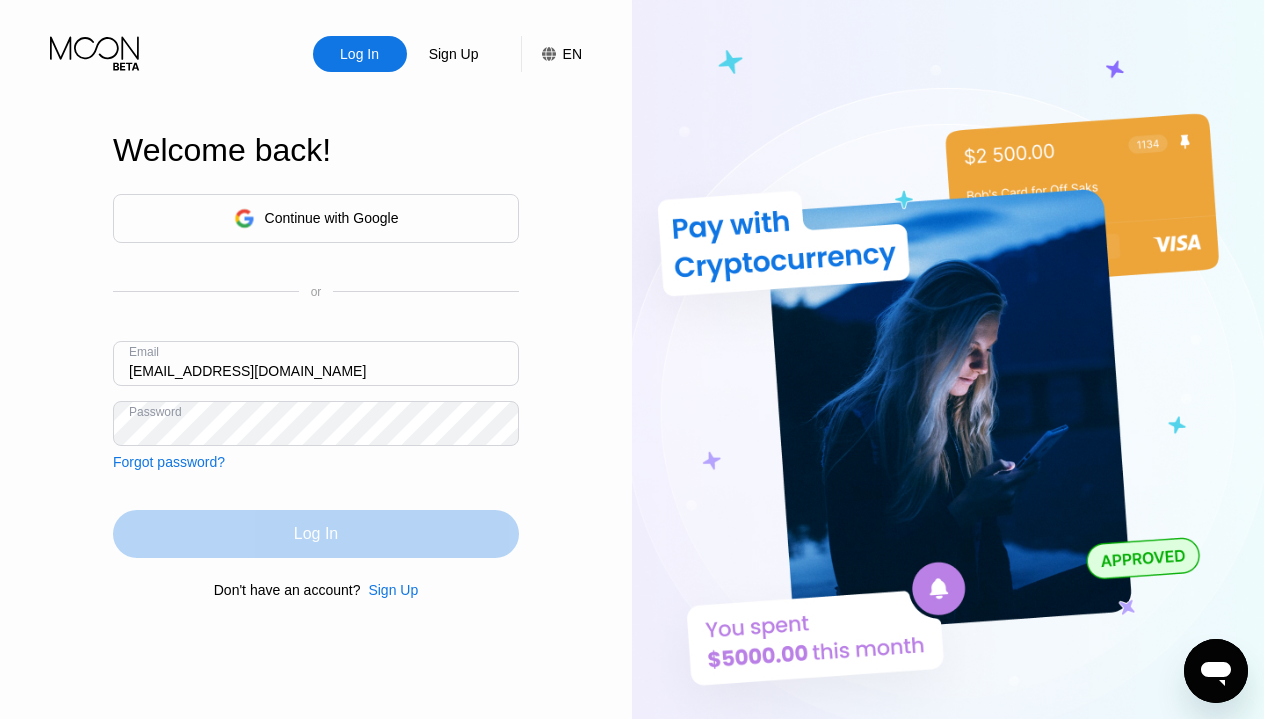 click on "Log In" at bounding box center [316, 534] 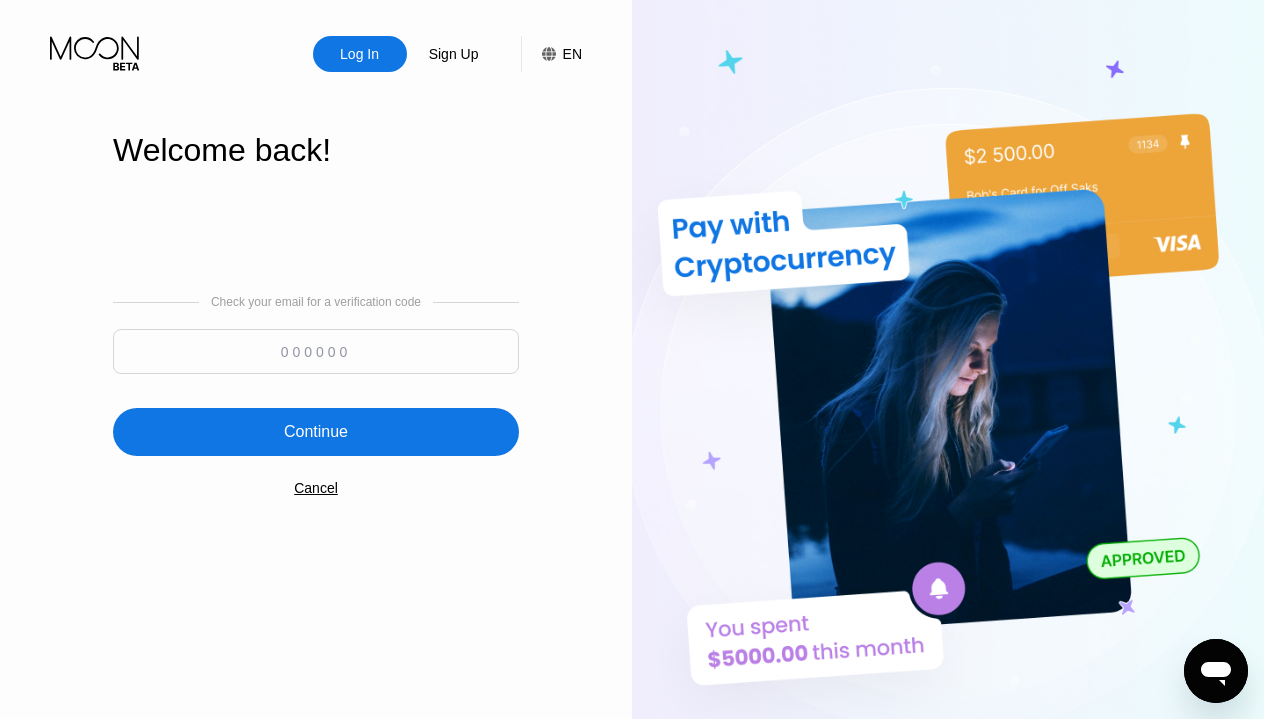 click at bounding box center (316, 351) 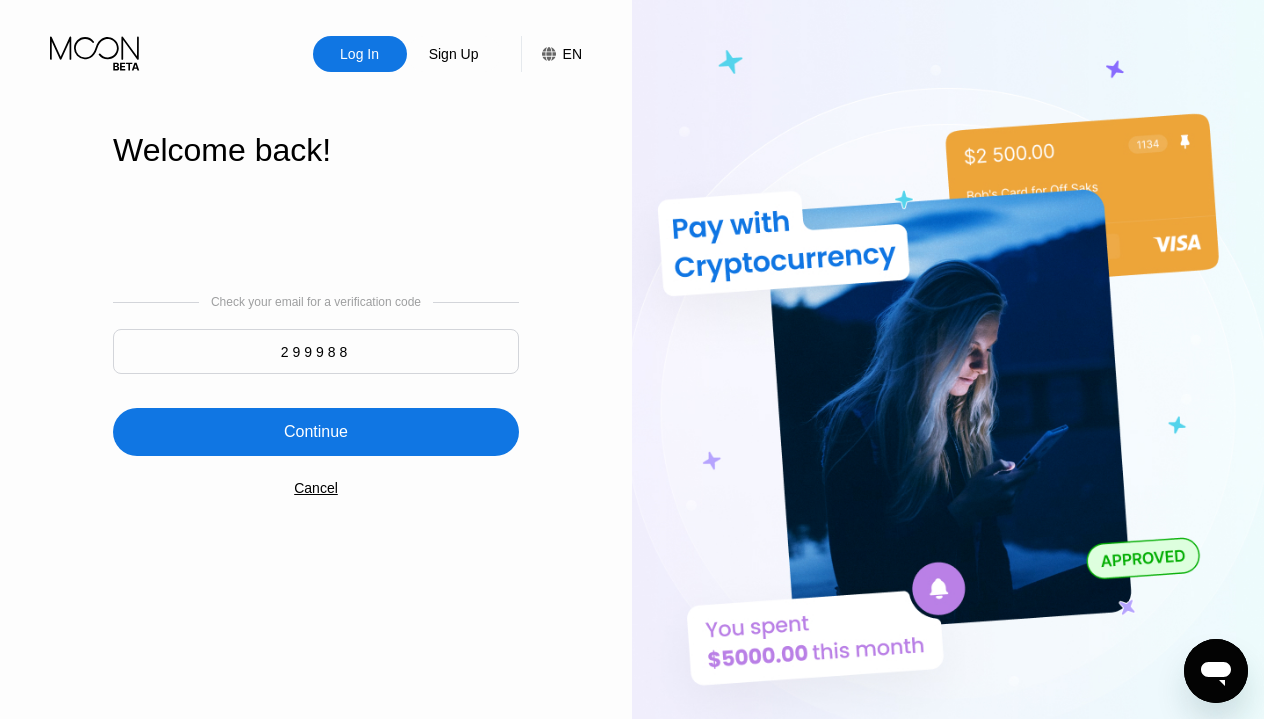 type on "299988" 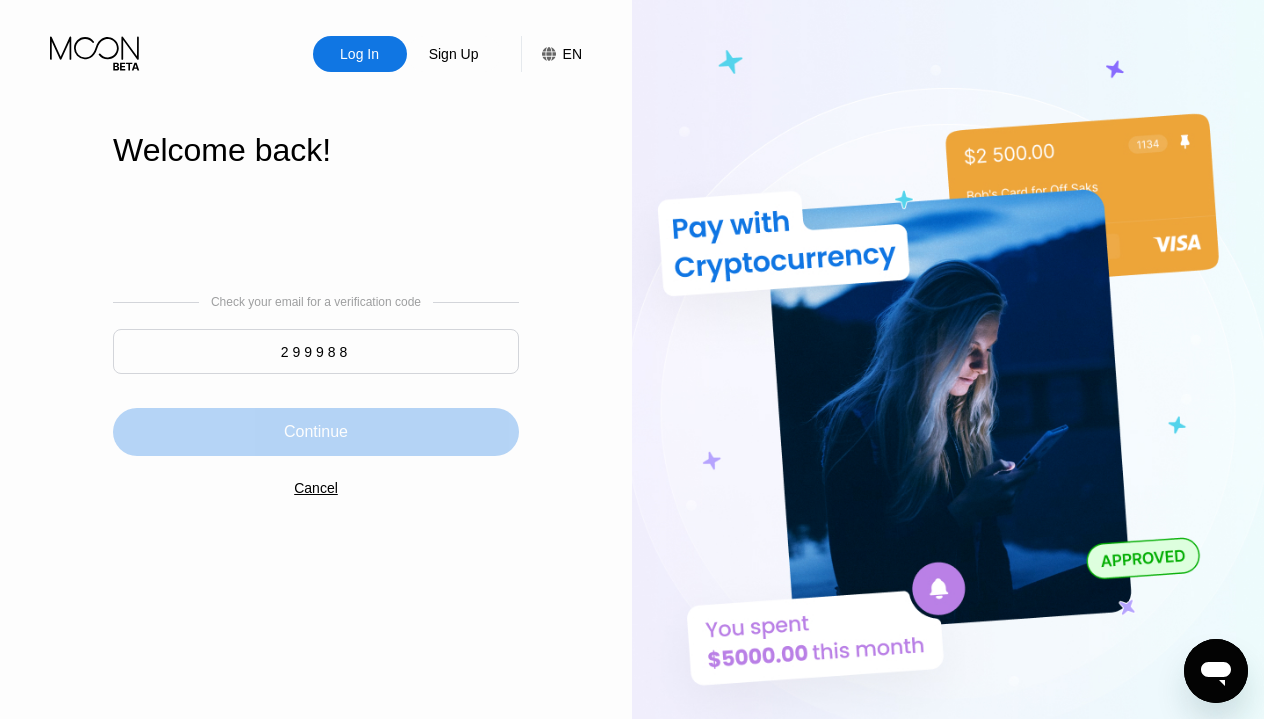 click on "Continue" at bounding box center [316, 432] 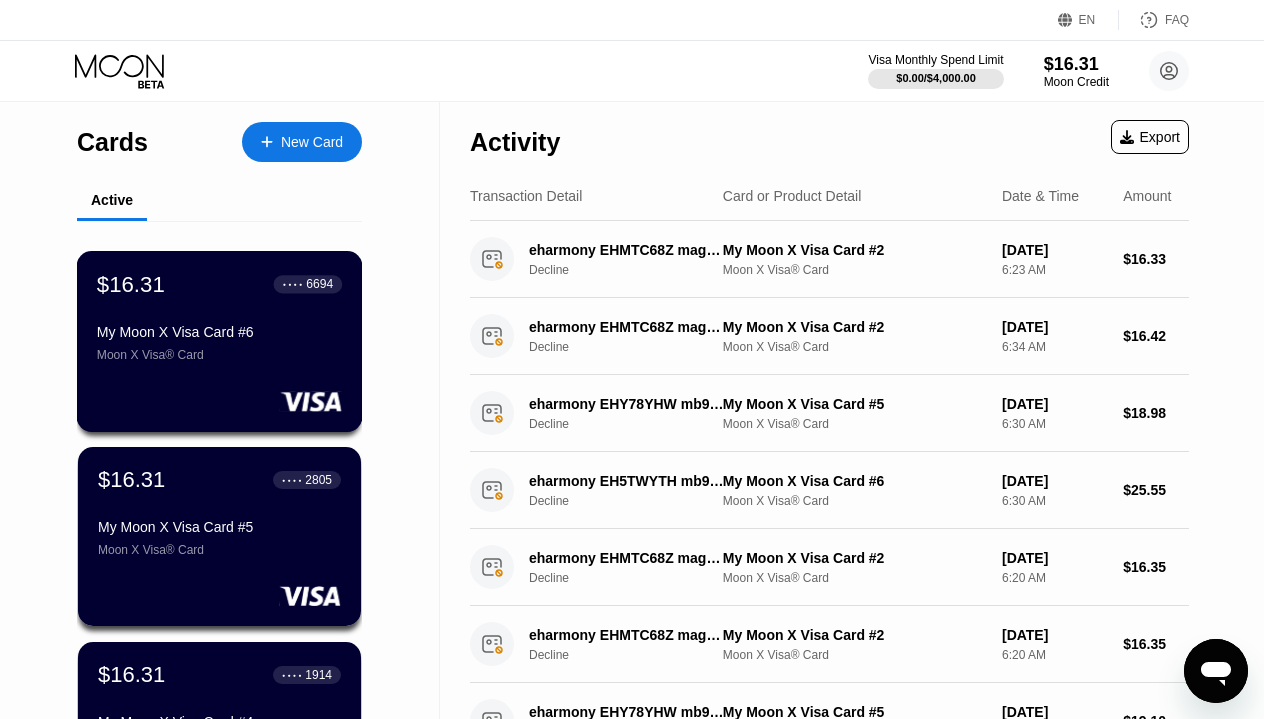 click on "● ● ● ● 6694" at bounding box center [308, 284] 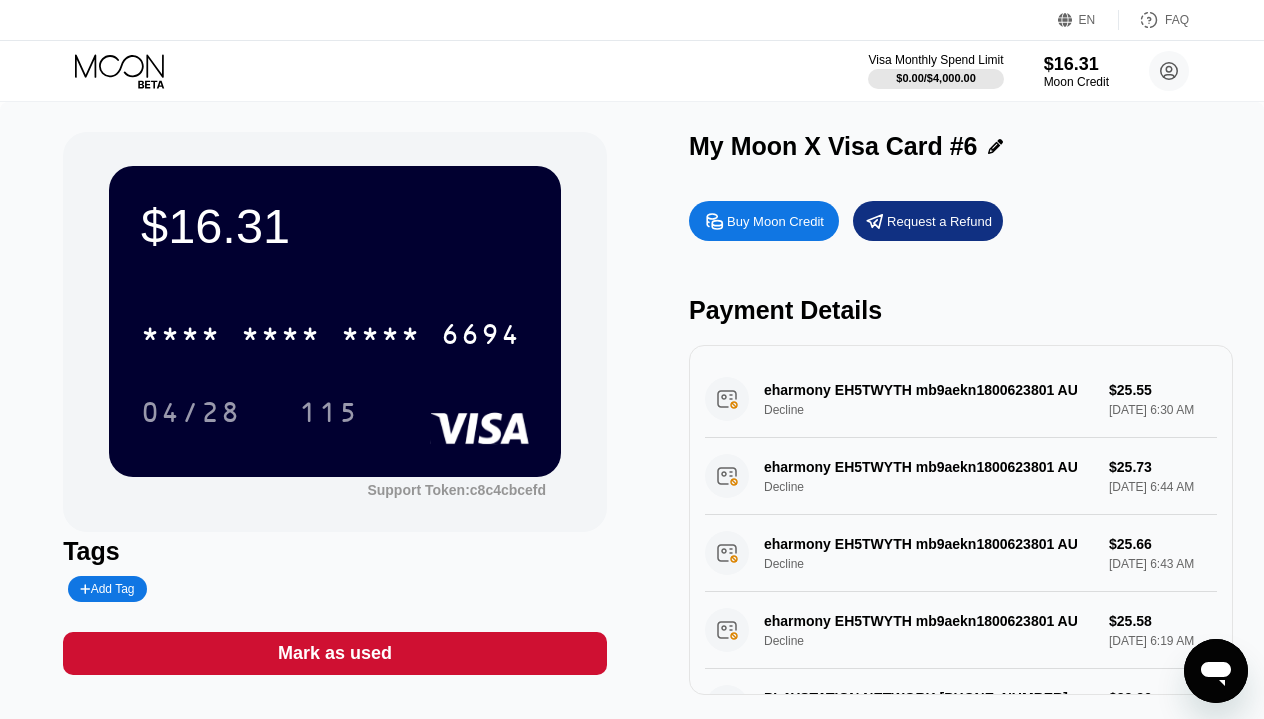 scroll, scrollTop: 0, scrollLeft: 0, axis: both 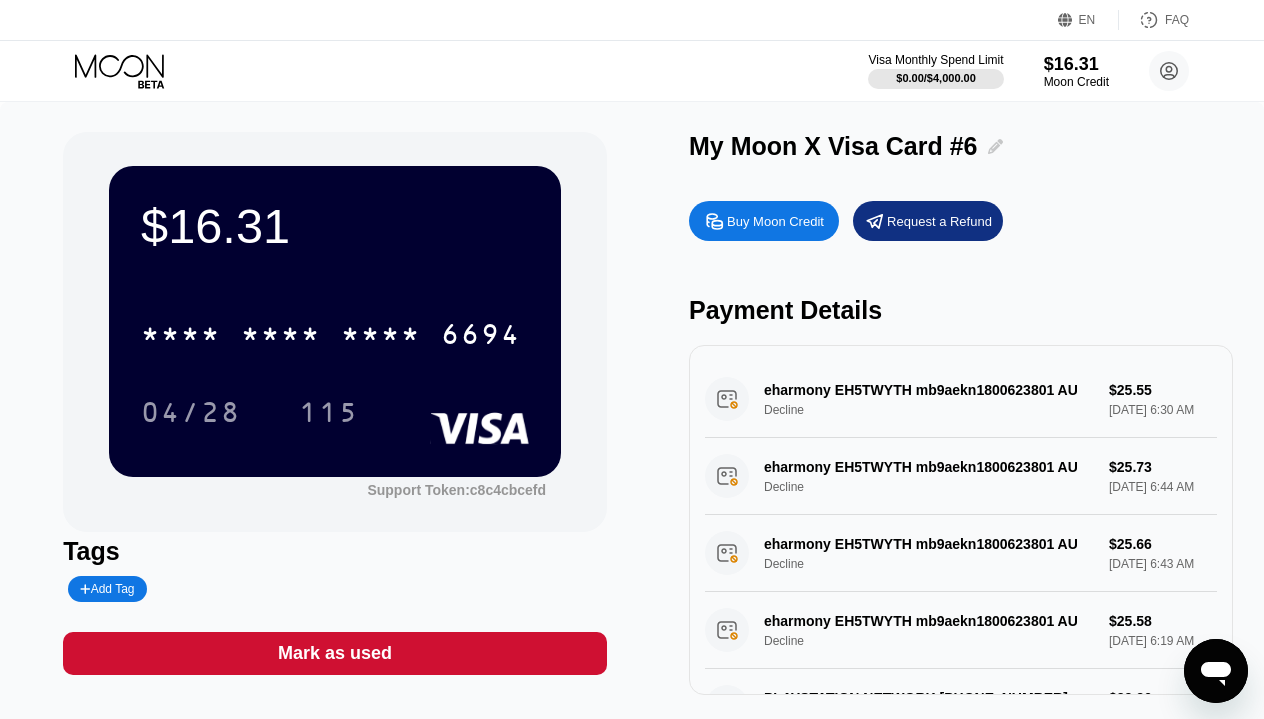 click 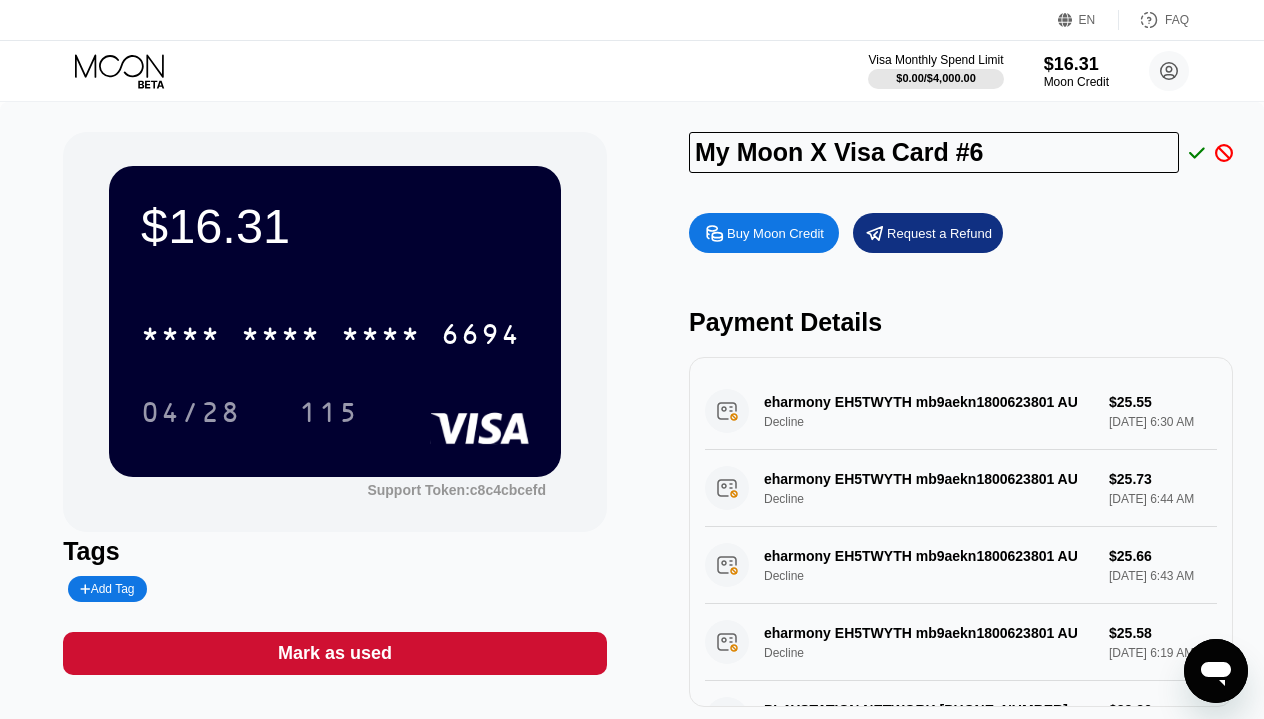 click 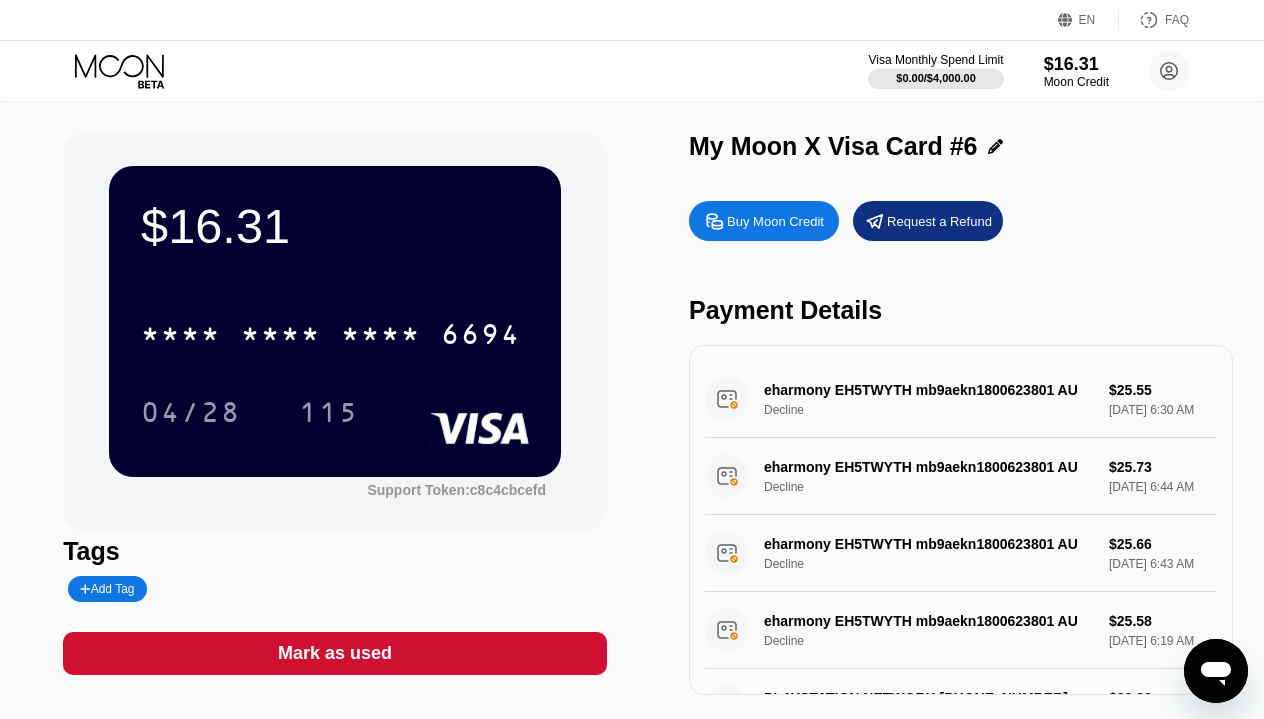 click on "My Moon X Visa Card #6" at bounding box center (961, 146) 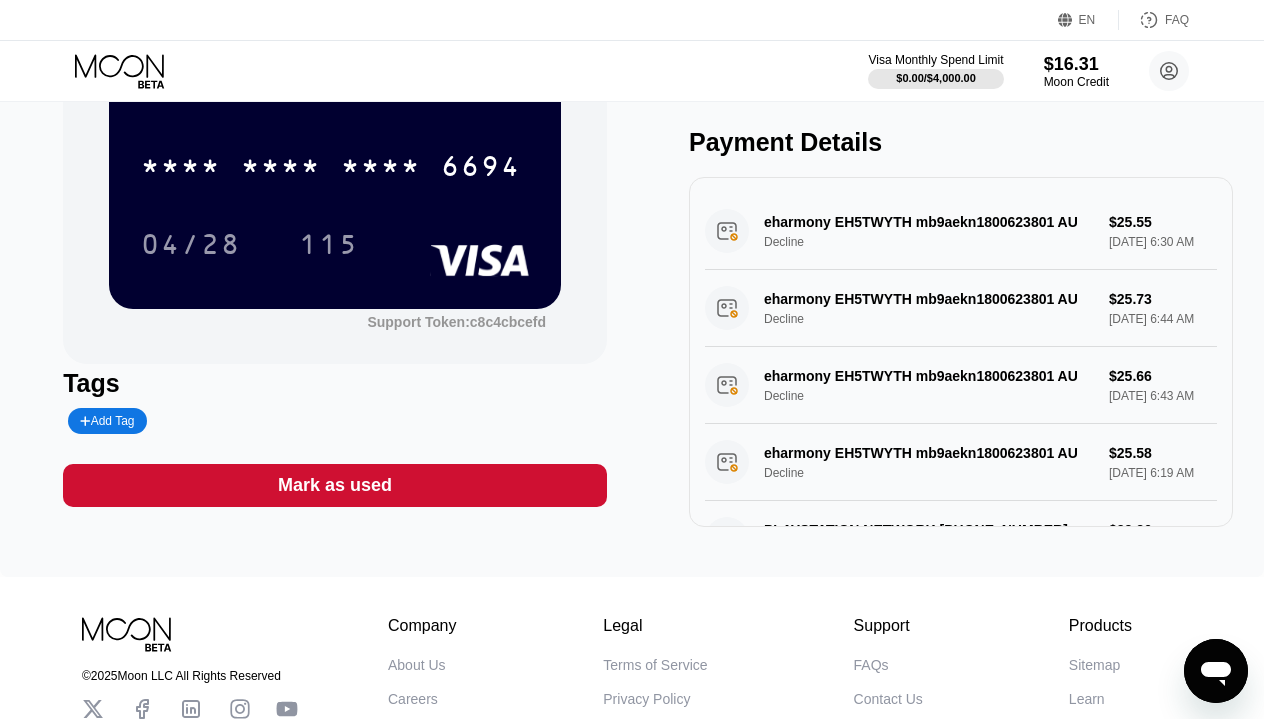 scroll, scrollTop: 173, scrollLeft: 0, axis: vertical 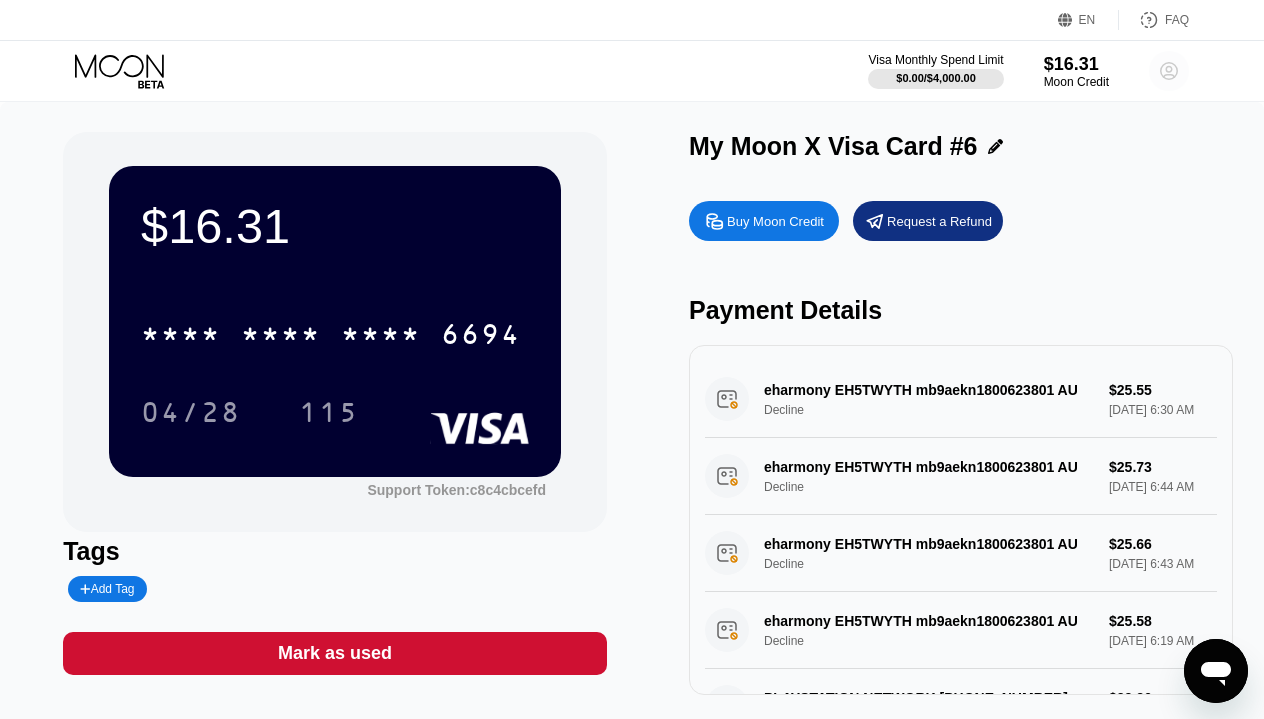 click 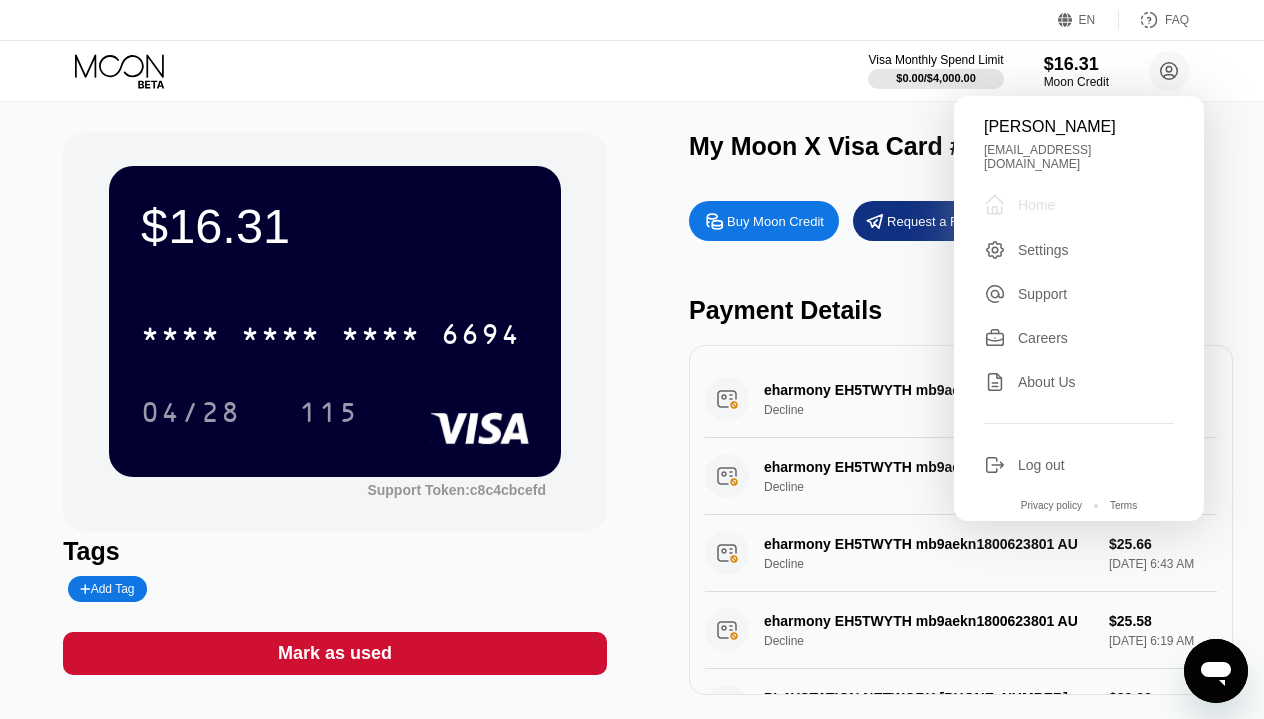 click on "Home" at bounding box center (1036, 205) 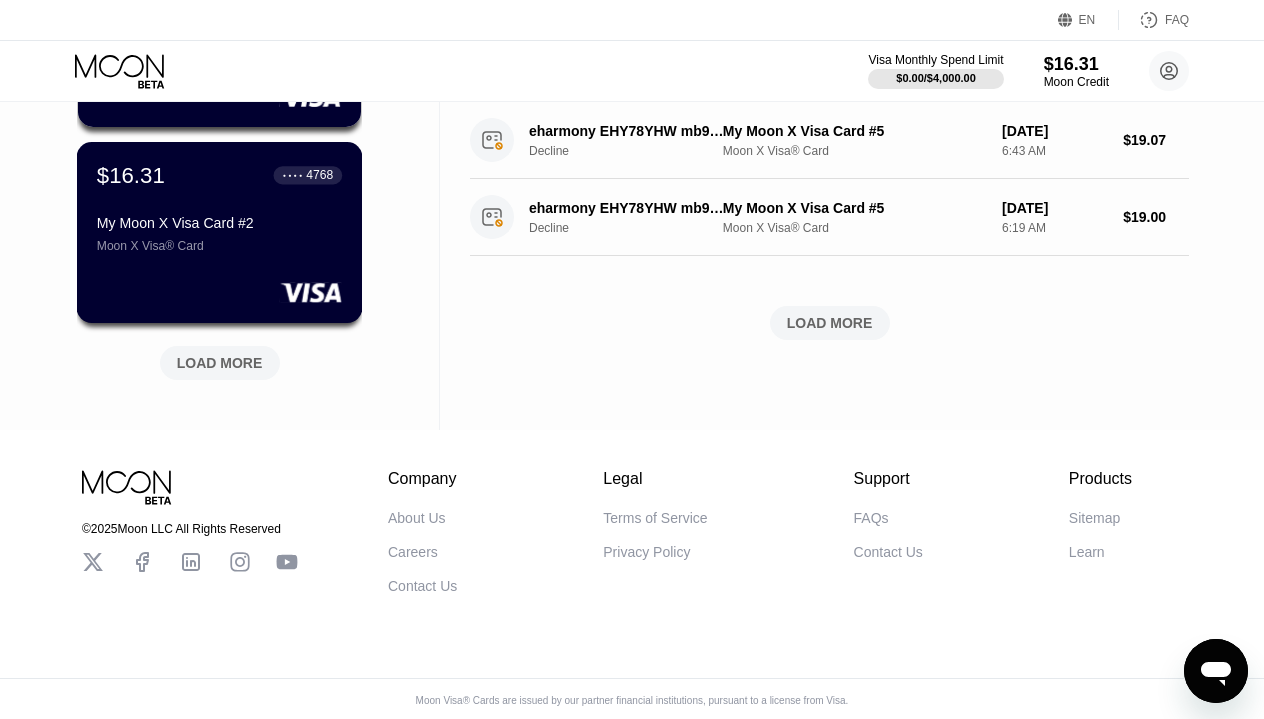 scroll, scrollTop: 888, scrollLeft: 0, axis: vertical 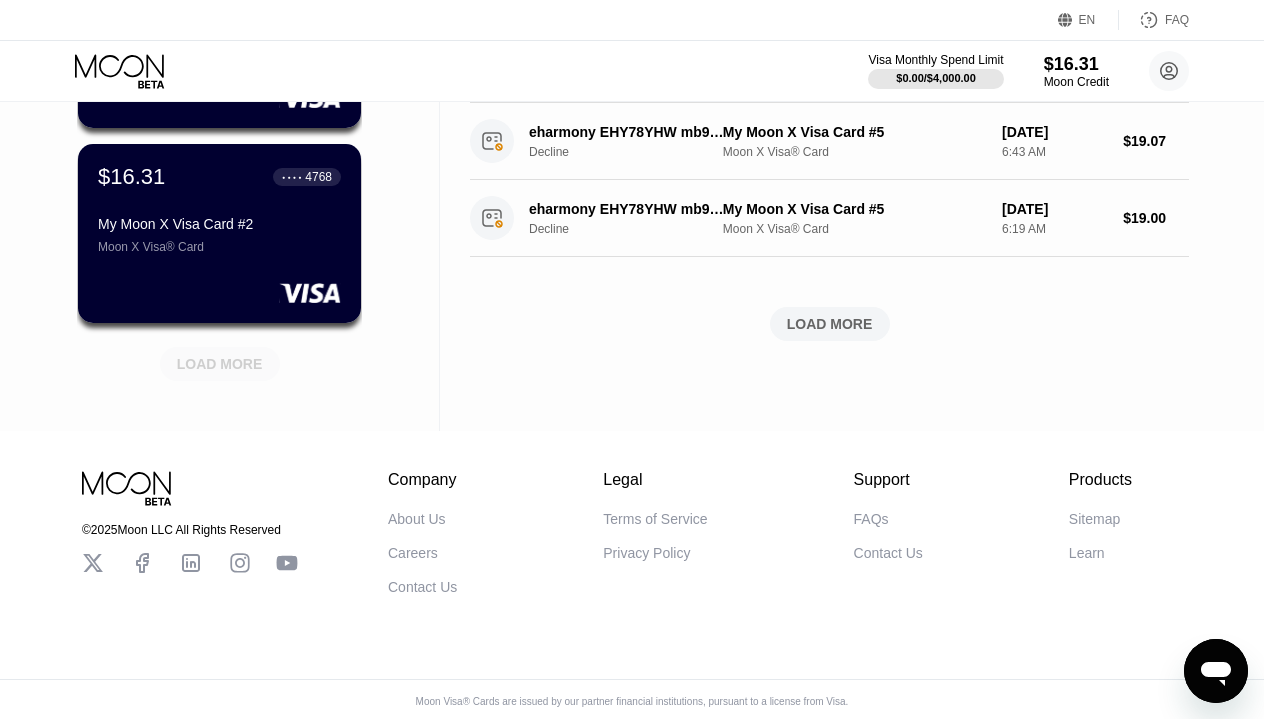 click on "LOAD MORE" at bounding box center (220, 364) 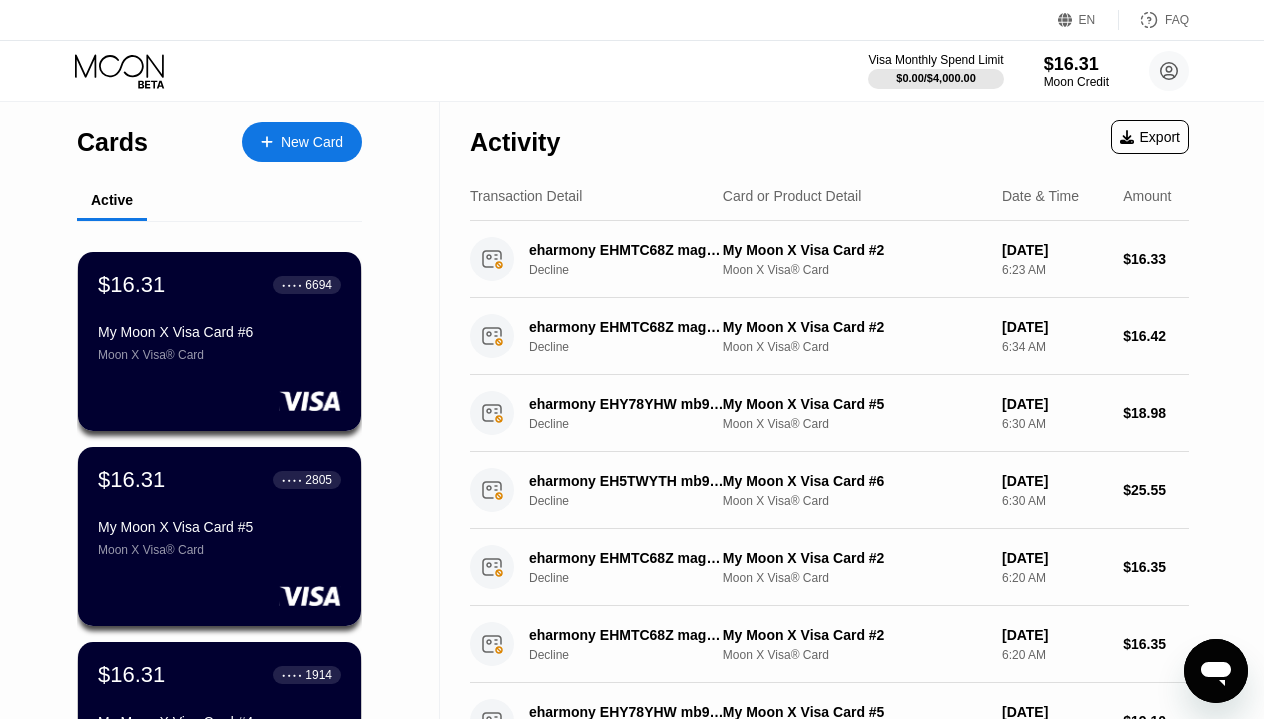 scroll, scrollTop: 0, scrollLeft: 0, axis: both 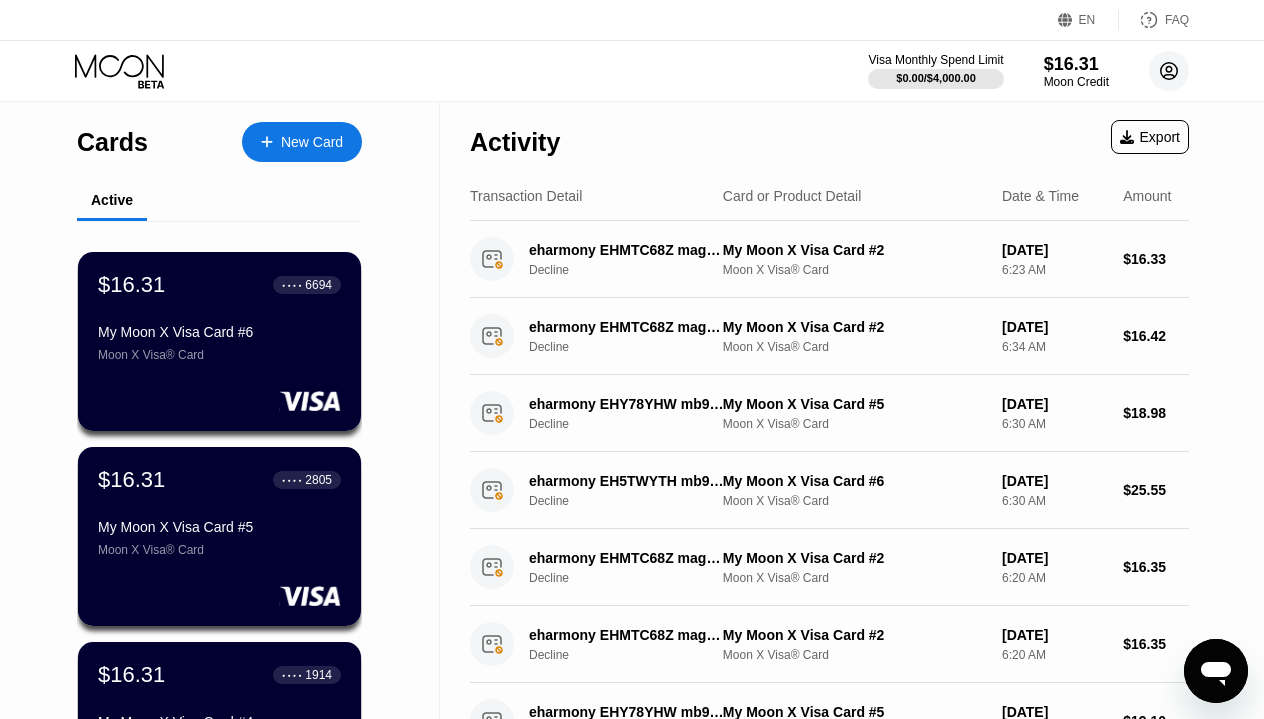 click 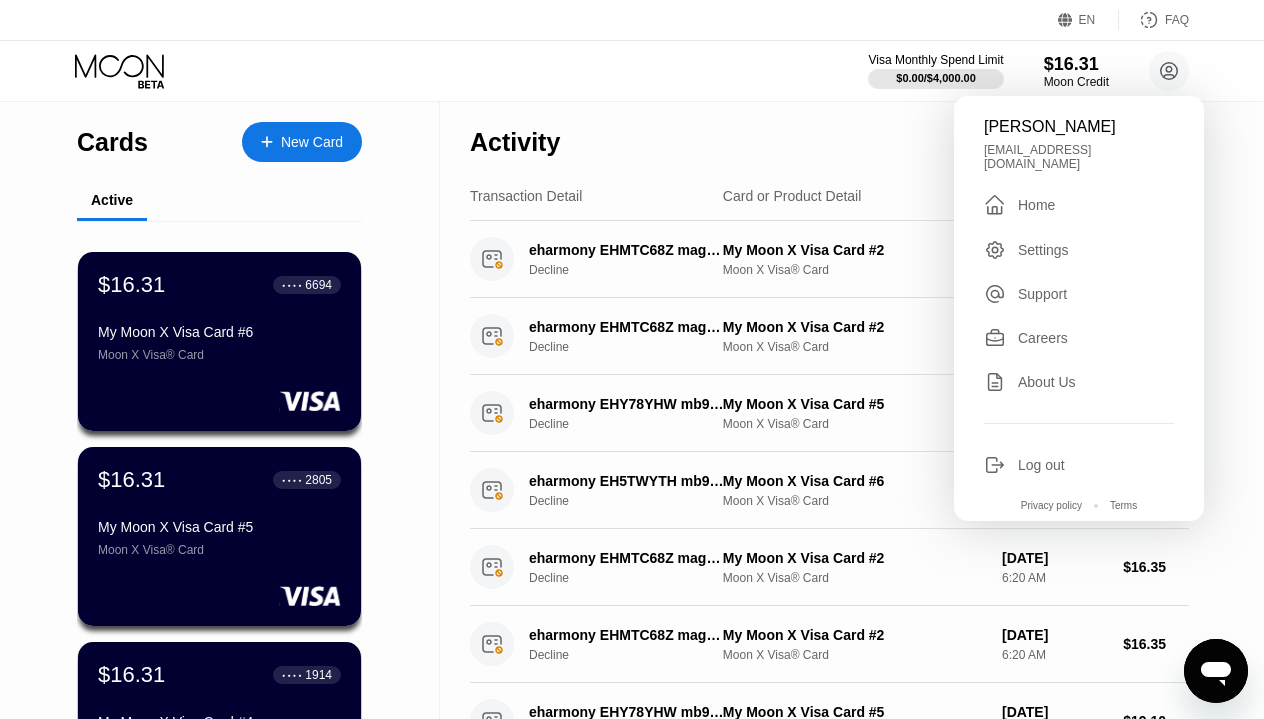 click on "Settings" at bounding box center [1043, 250] 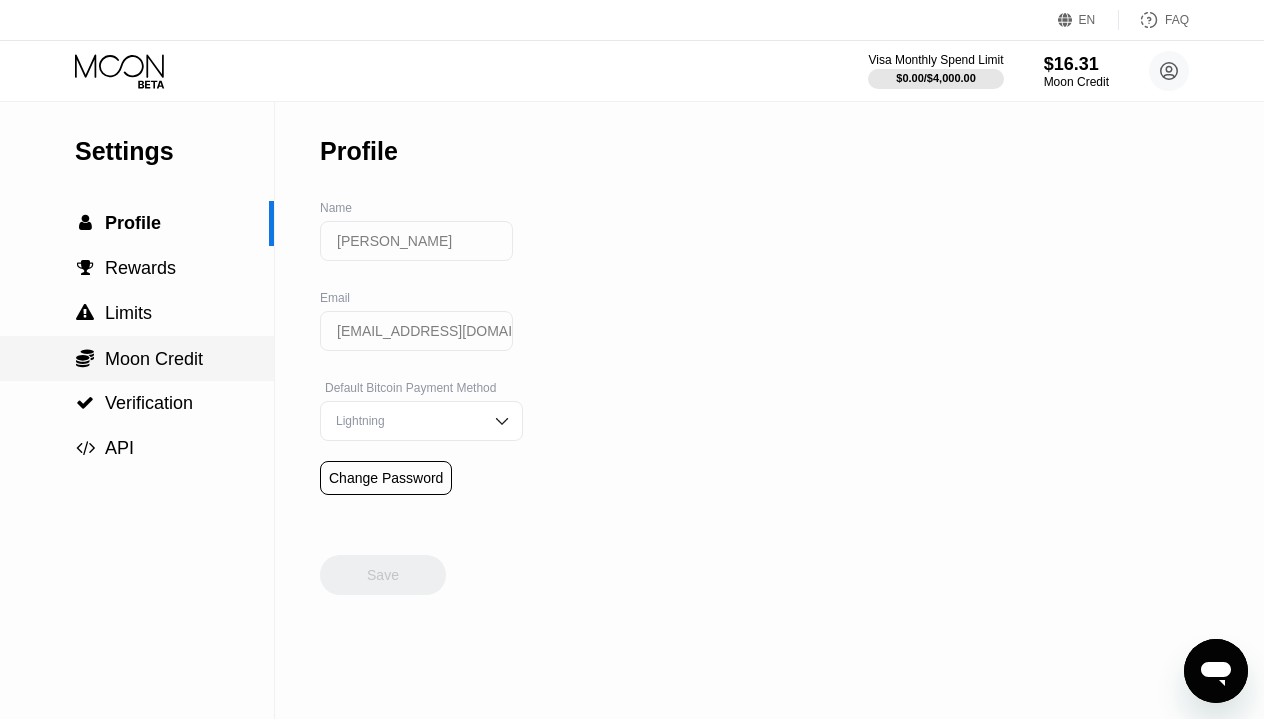 click on "Moon Credit" at bounding box center (154, 359) 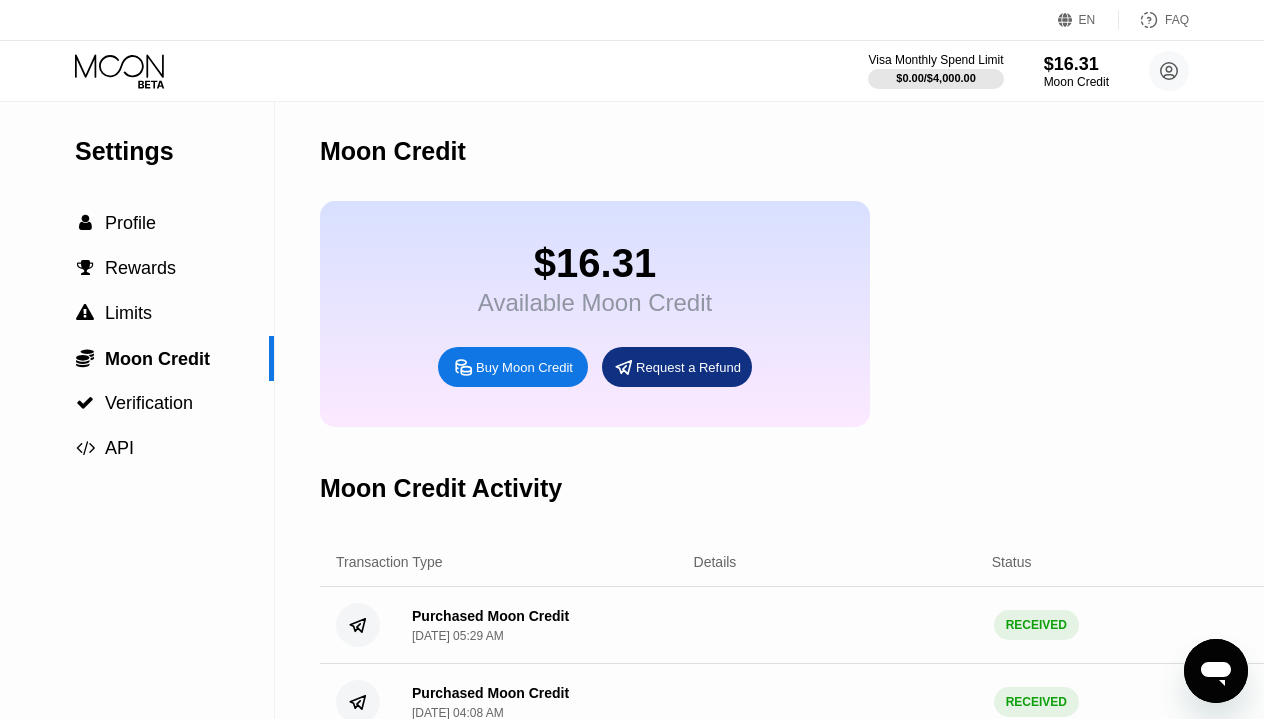scroll, scrollTop: 0, scrollLeft: 0, axis: both 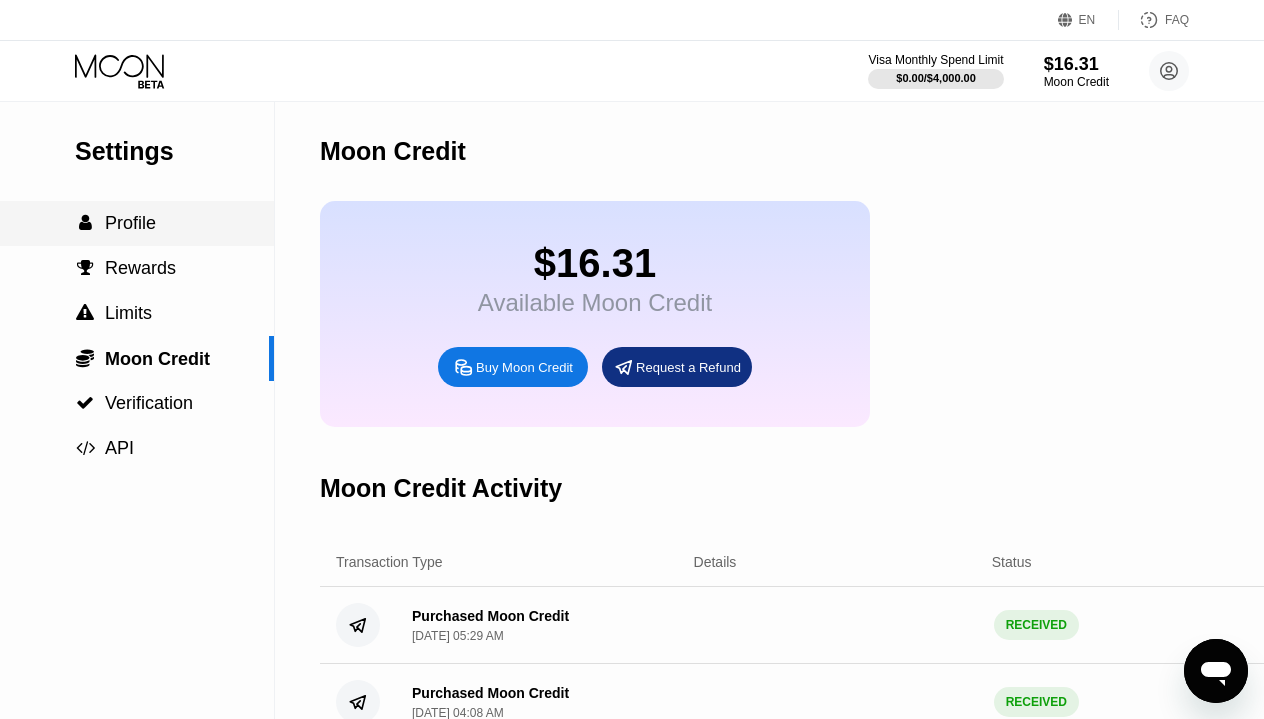 click on "Profile" at bounding box center (130, 223) 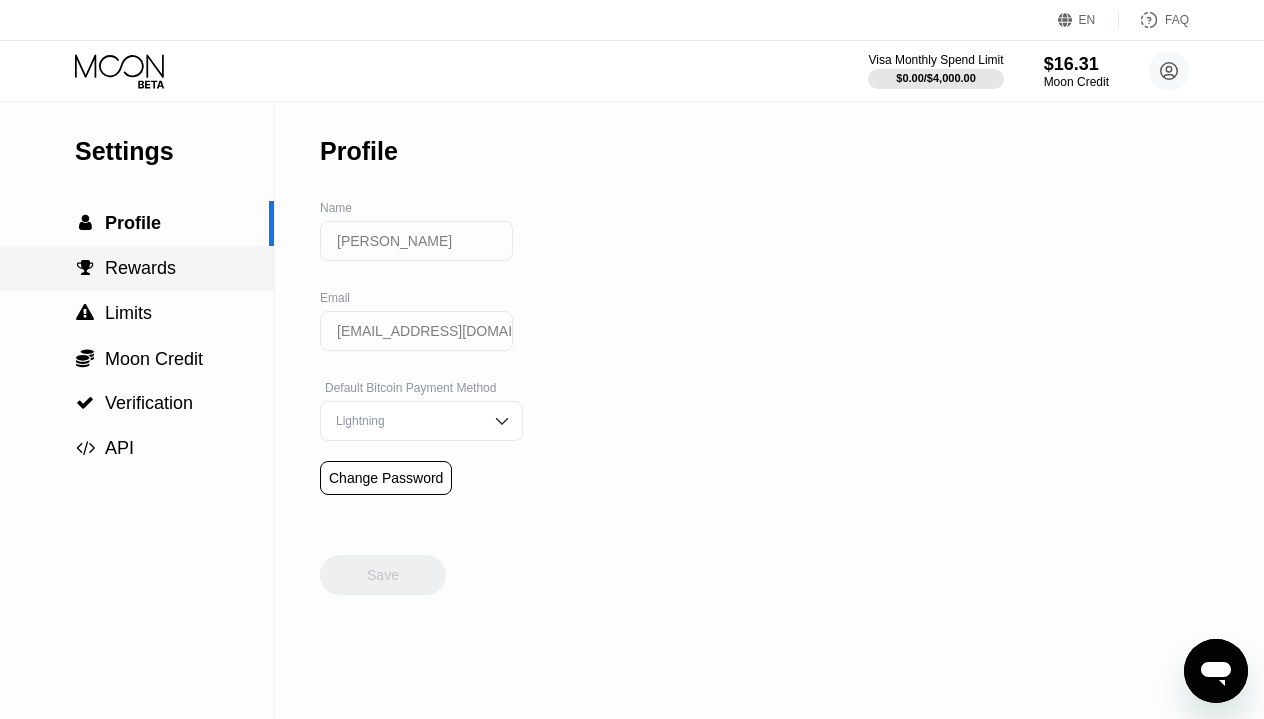 click on "Rewards" at bounding box center (140, 268) 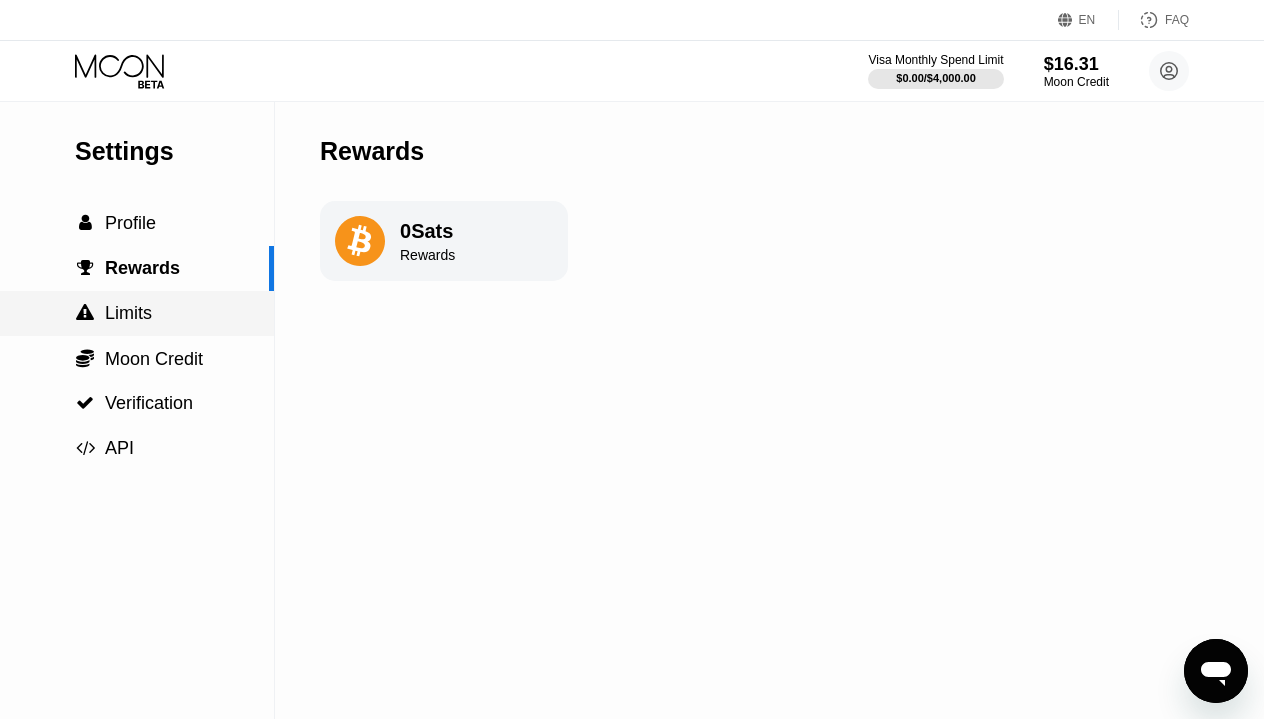 click on " Limits" at bounding box center [137, 313] 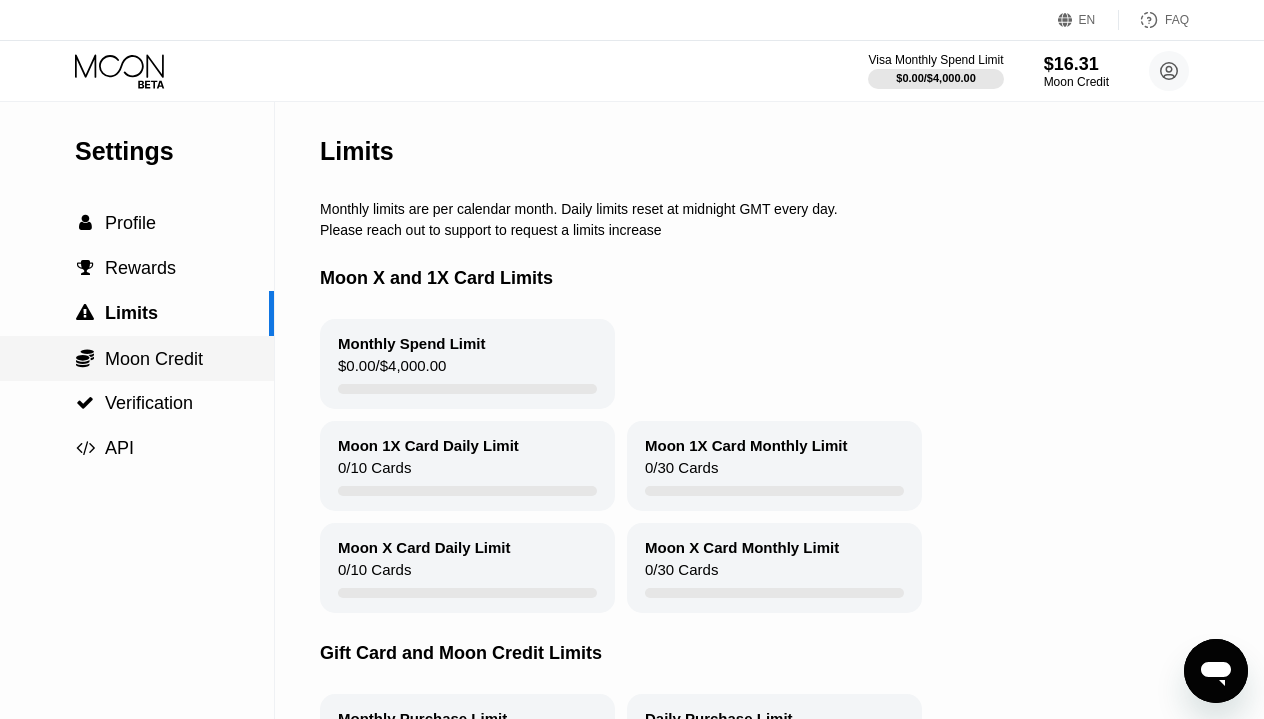 click on " Moon Credit" at bounding box center (137, 358) 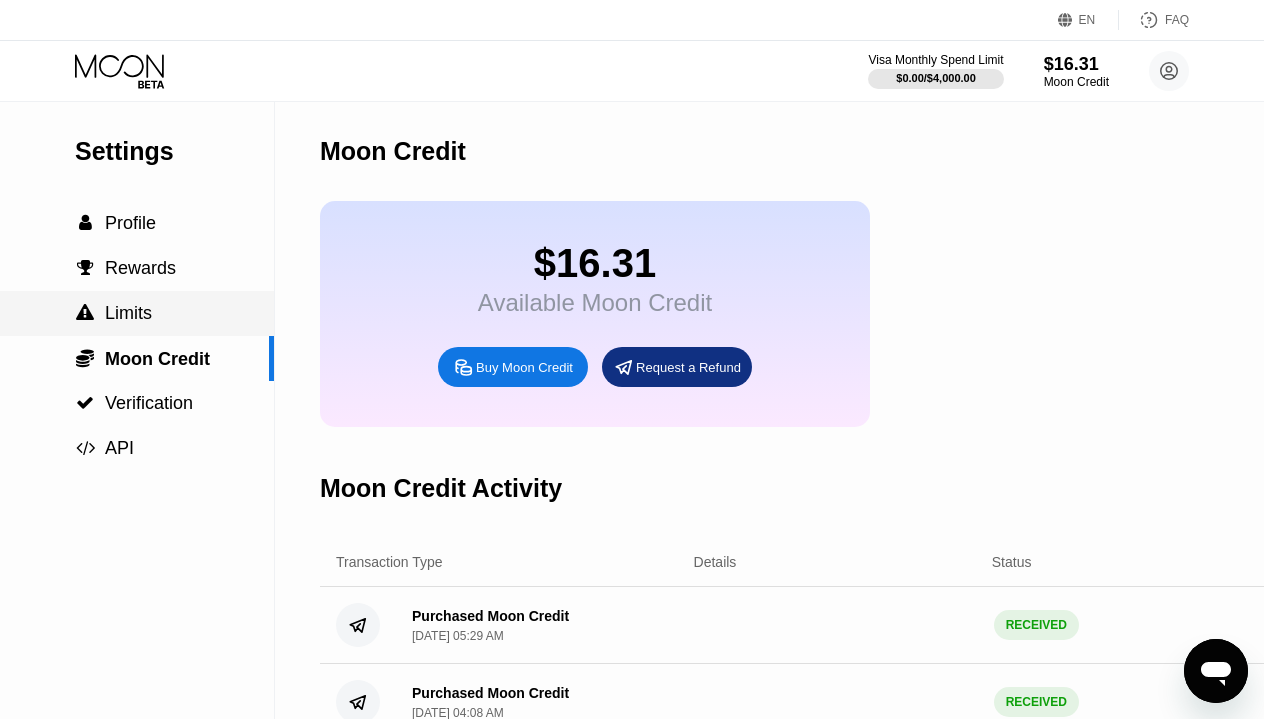 click on " Limits" at bounding box center (137, 313) 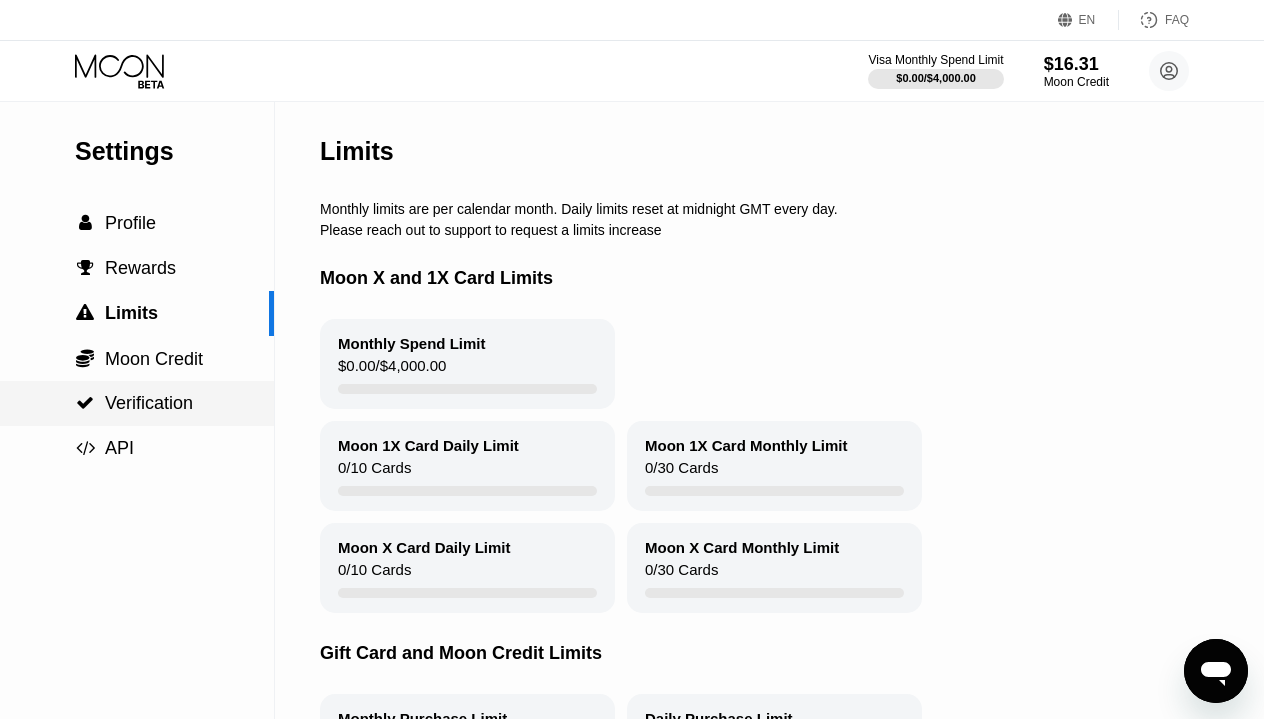click on "Verification" at bounding box center (149, 403) 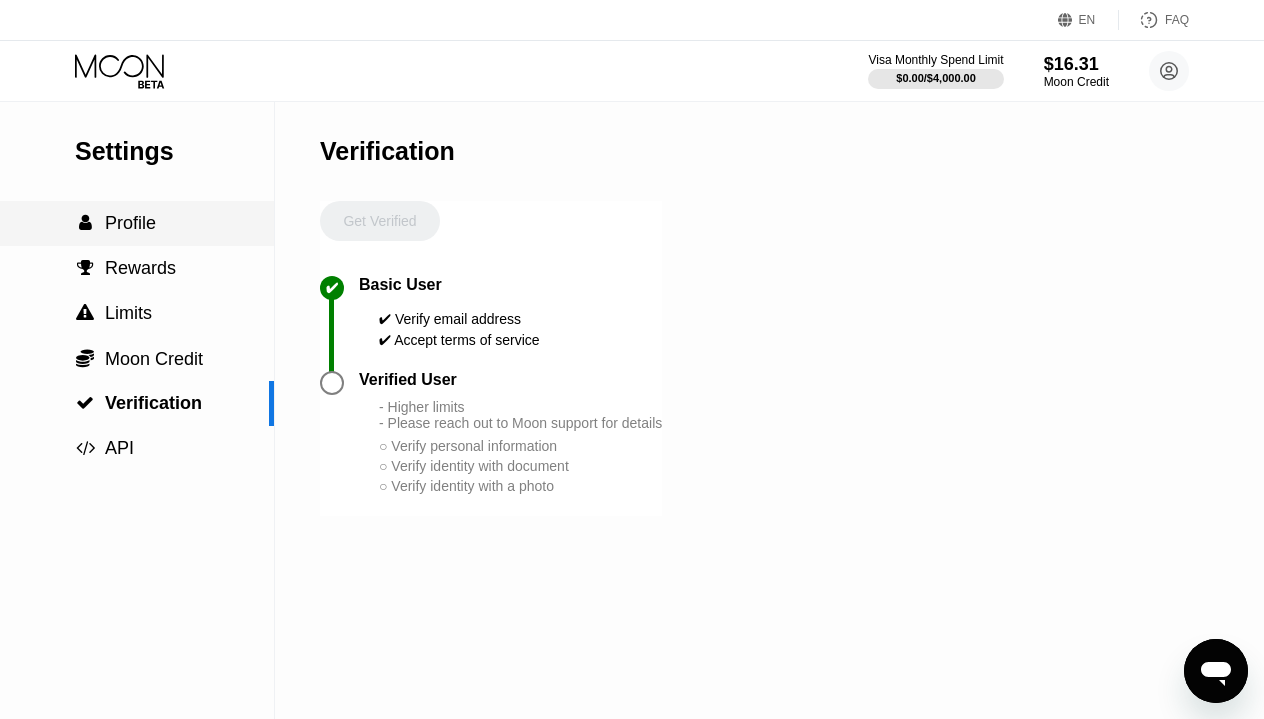 click on "Profile" at bounding box center (130, 223) 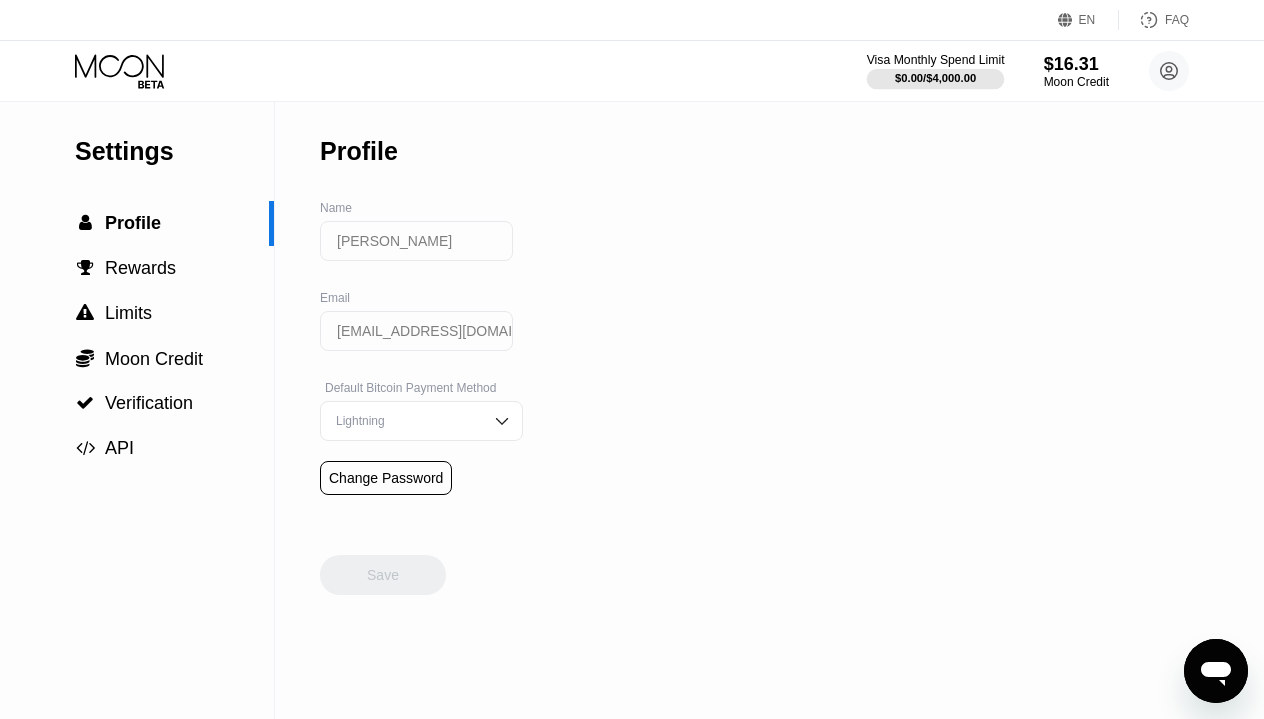 click on "$0.00 / $4,000.00" at bounding box center [935, 78] 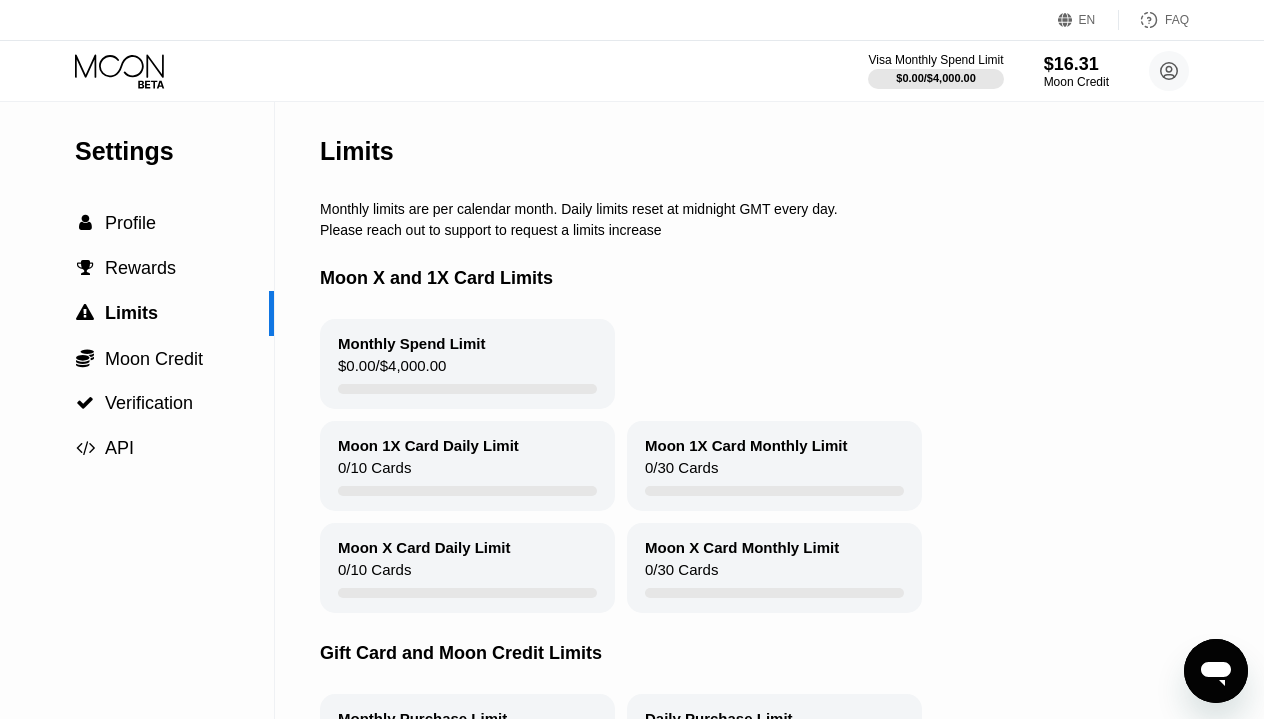 scroll, scrollTop: 0, scrollLeft: 0, axis: both 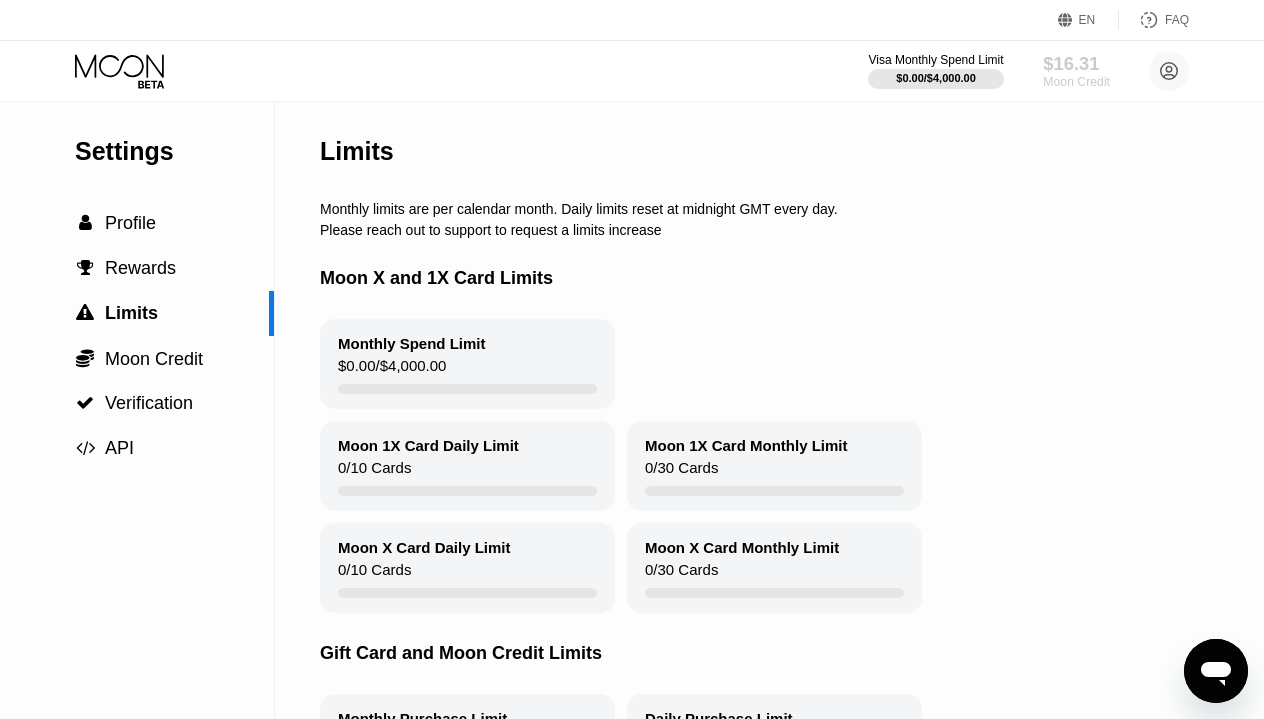 click on "Moon Credit" at bounding box center [1076, 82] 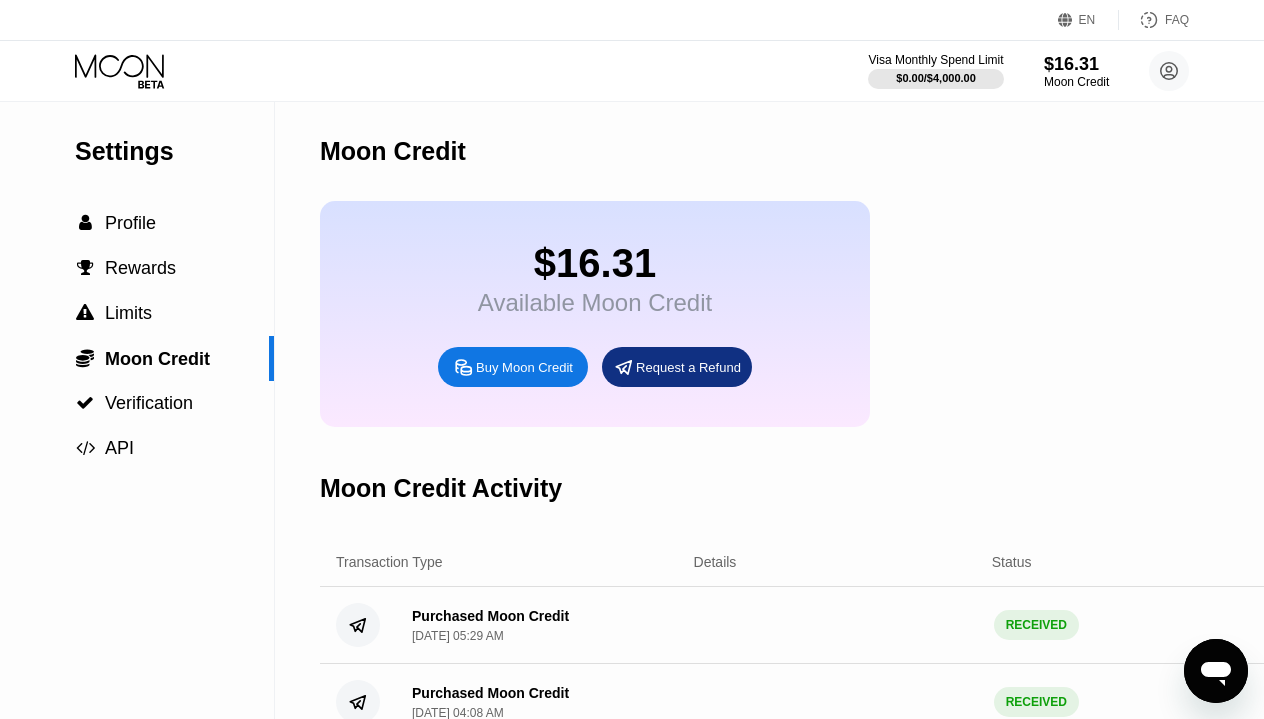 click 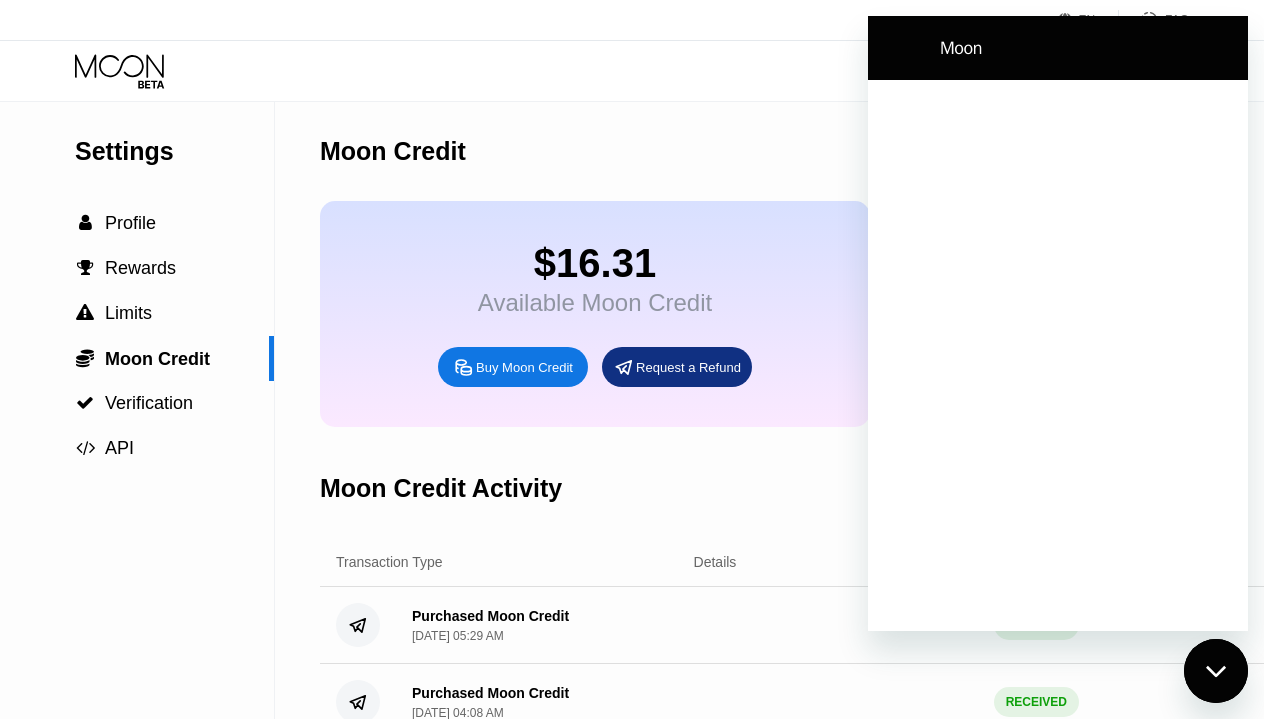 scroll, scrollTop: 0, scrollLeft: 0, axis: both 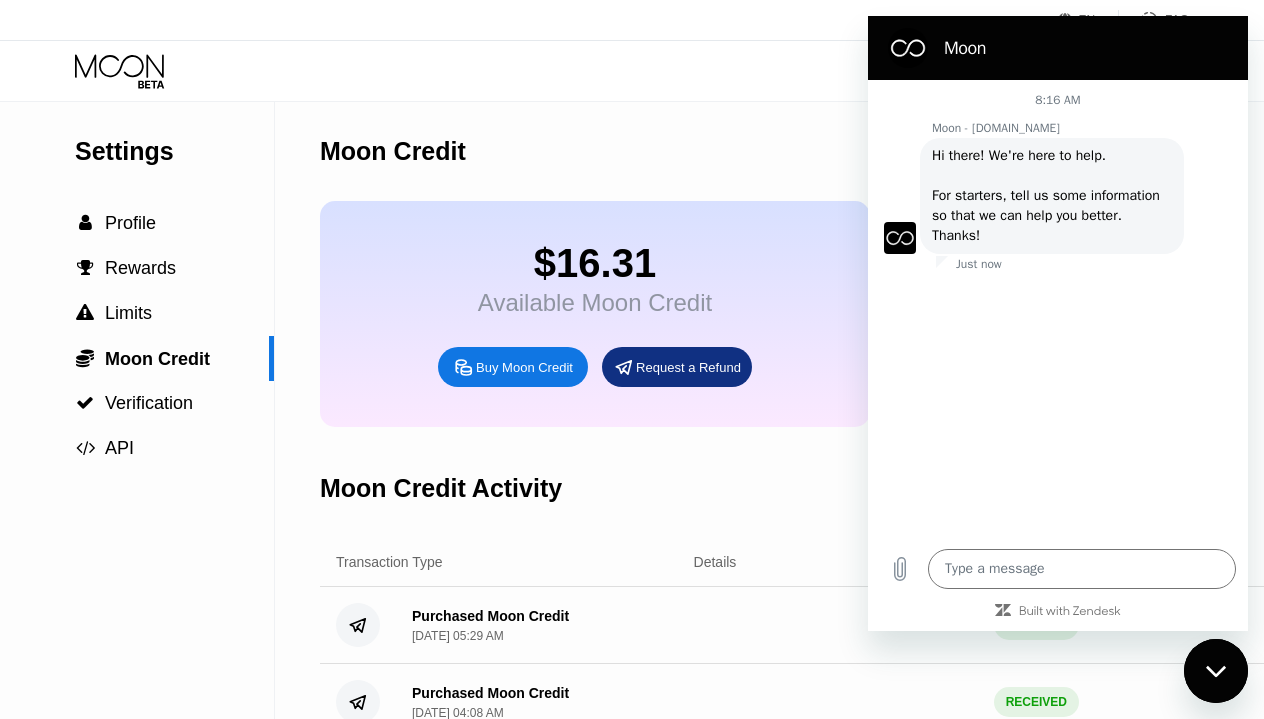 type on "x" 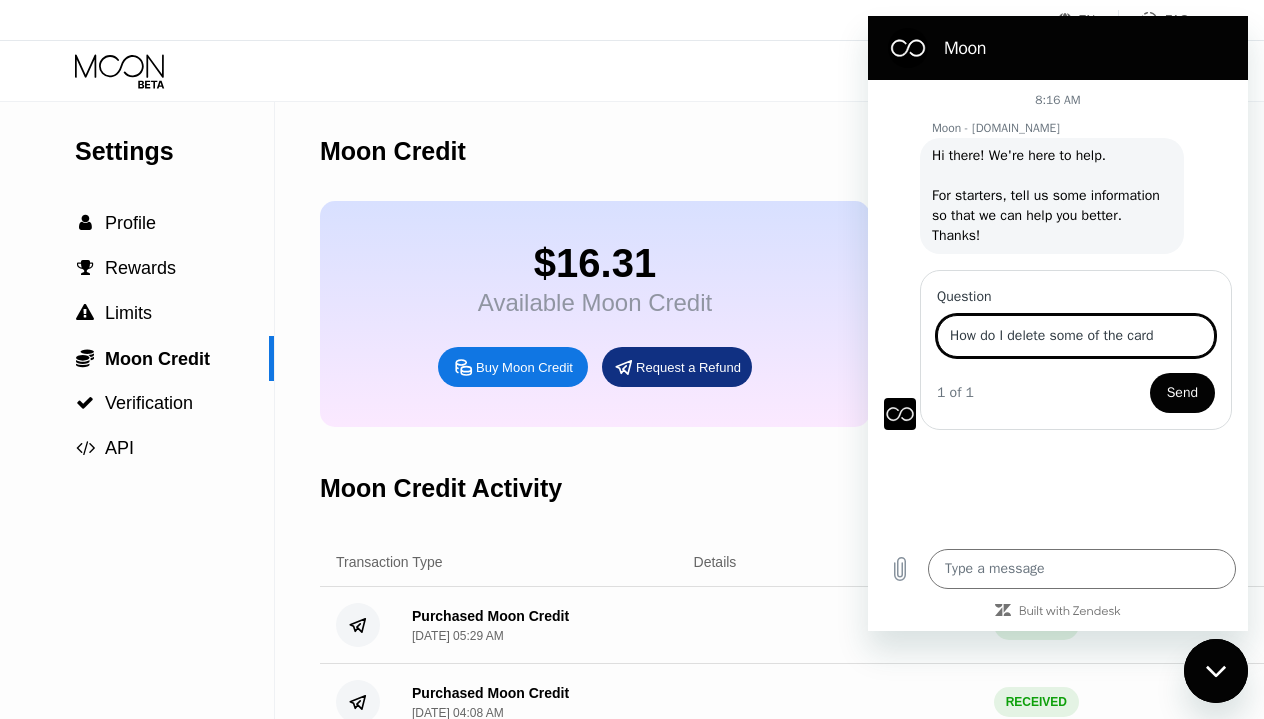 type on "How do I delete some of the card" 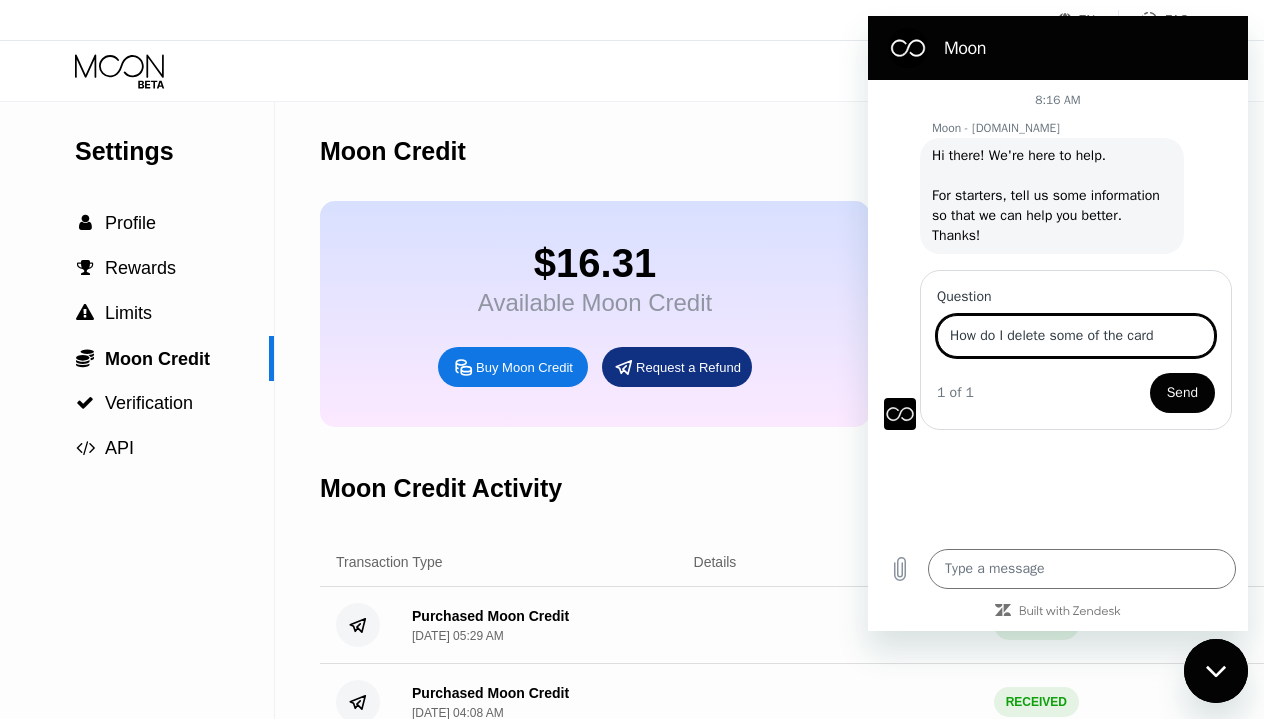 click on "Send" at bounding box center (1182, 393) 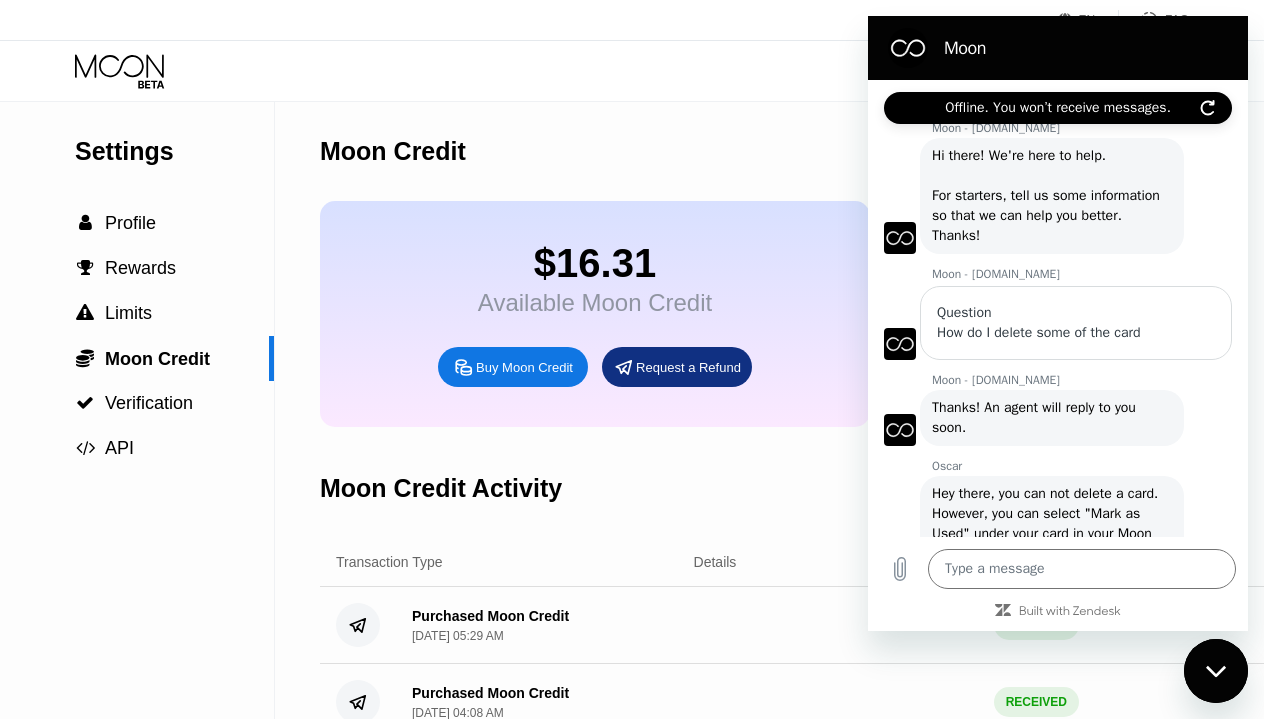type on "x" 